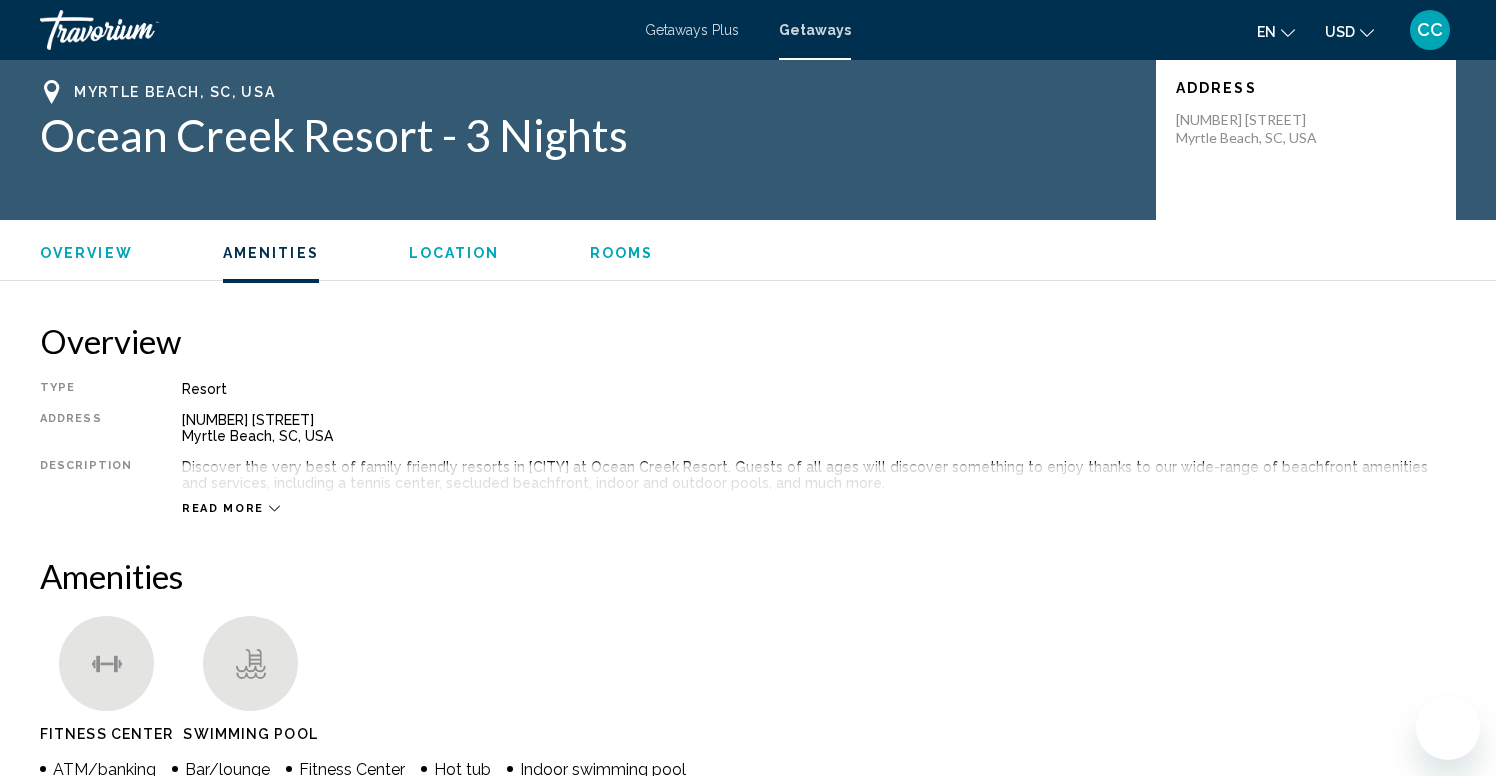 scroll, scrollTop: 506, scrollLeft: 0, axis: vertical 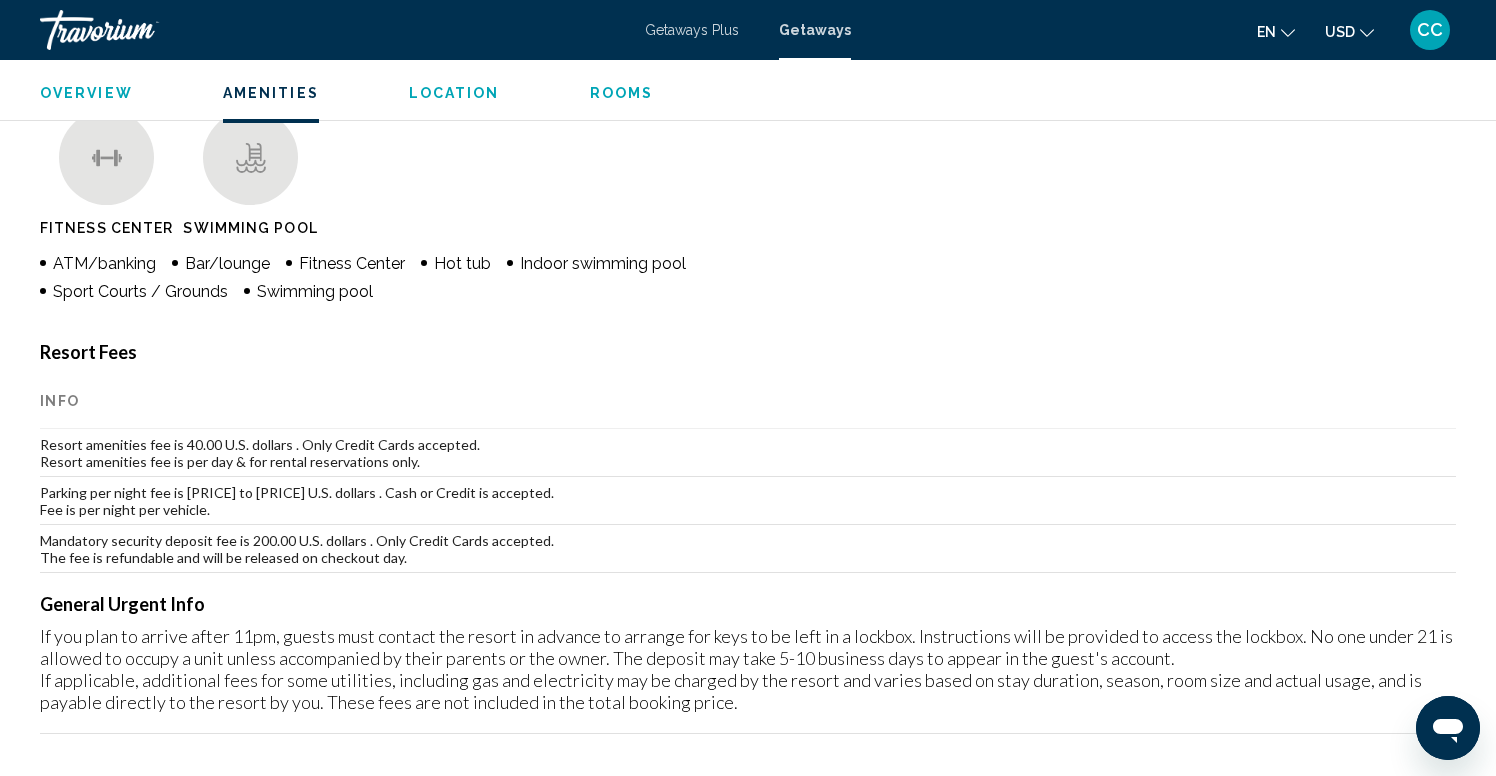 click on "en
English Español Français Italiano Português русский [CURRENCY]
[CURRENCY] ($) [CURRENCY] (Mex$) [CURRENCY] (Can$) [CURRENCY] (£) [CURRENCY] (€) [CURRENCY] (A$) [CURRENCY] (NZ$) [CURRENCY] (CN¥) CC Login" at bounding box center [1163, 30] 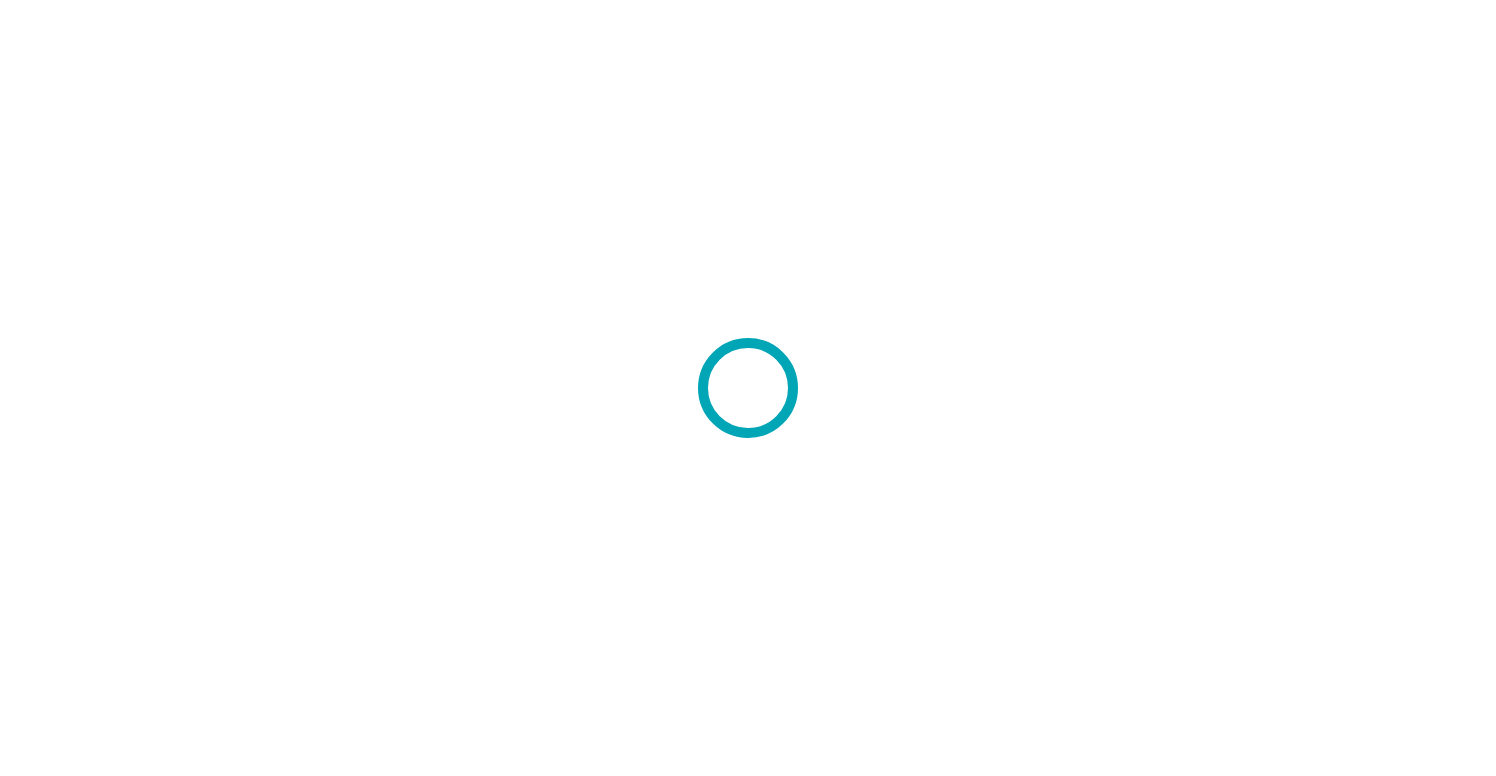 scroll, scrollTop: 0, scrollLeft: 0, axis: both 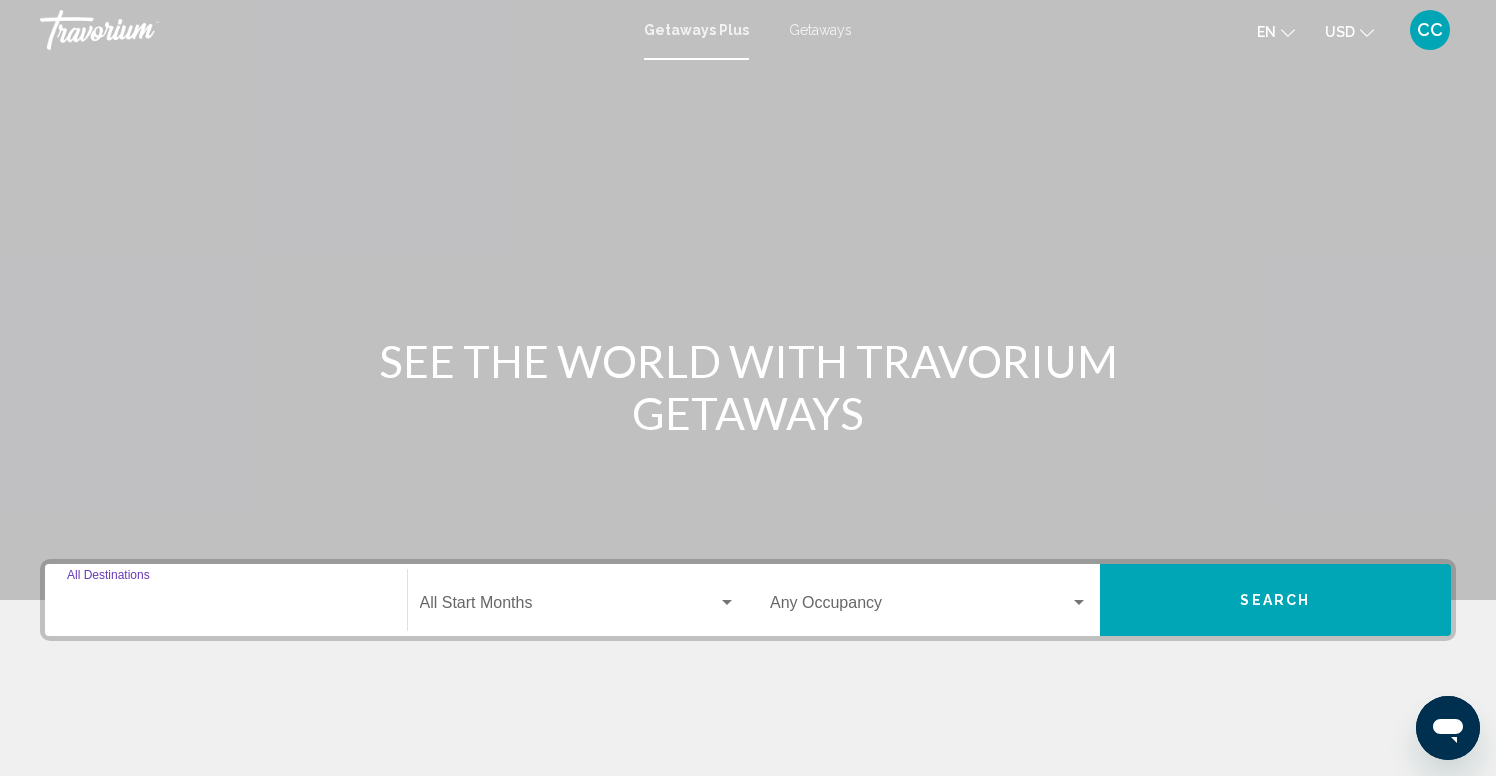 click on "Destination All Destinations" at bounding box center [226, 607] 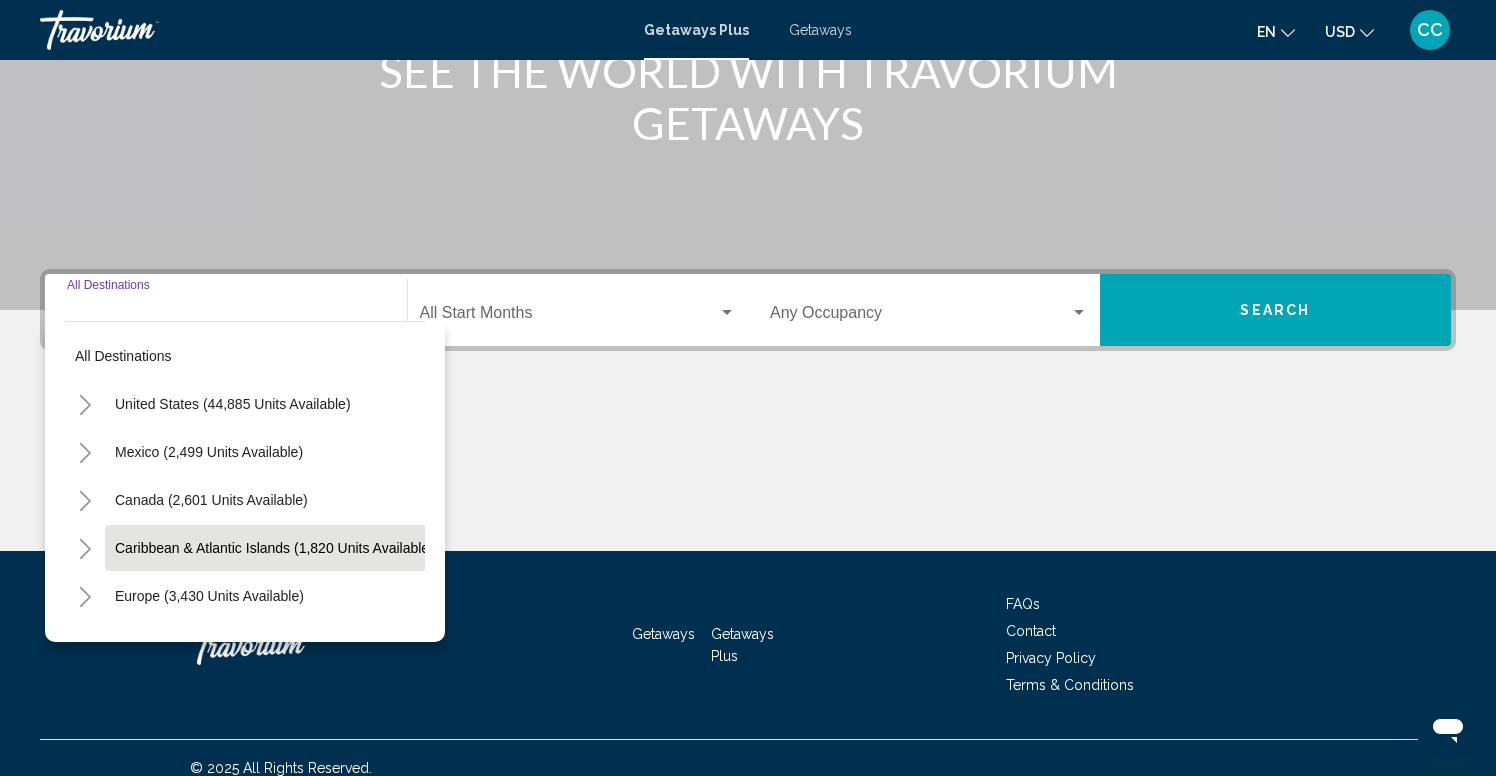 scroll, scrollTop: 310, scrollLeft: 0, axis: vertical 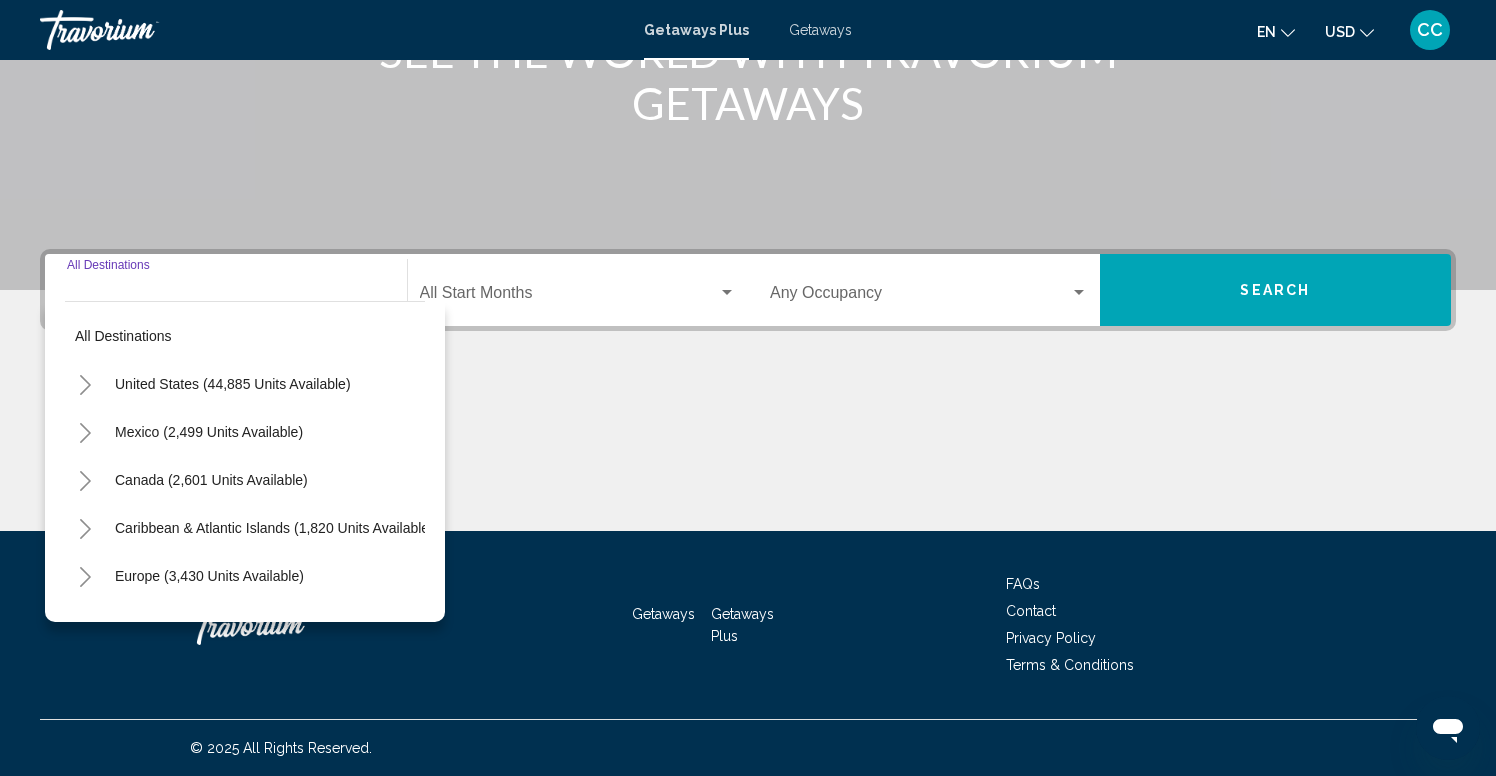 click on "Getaways" at bounding box center [820, 30] 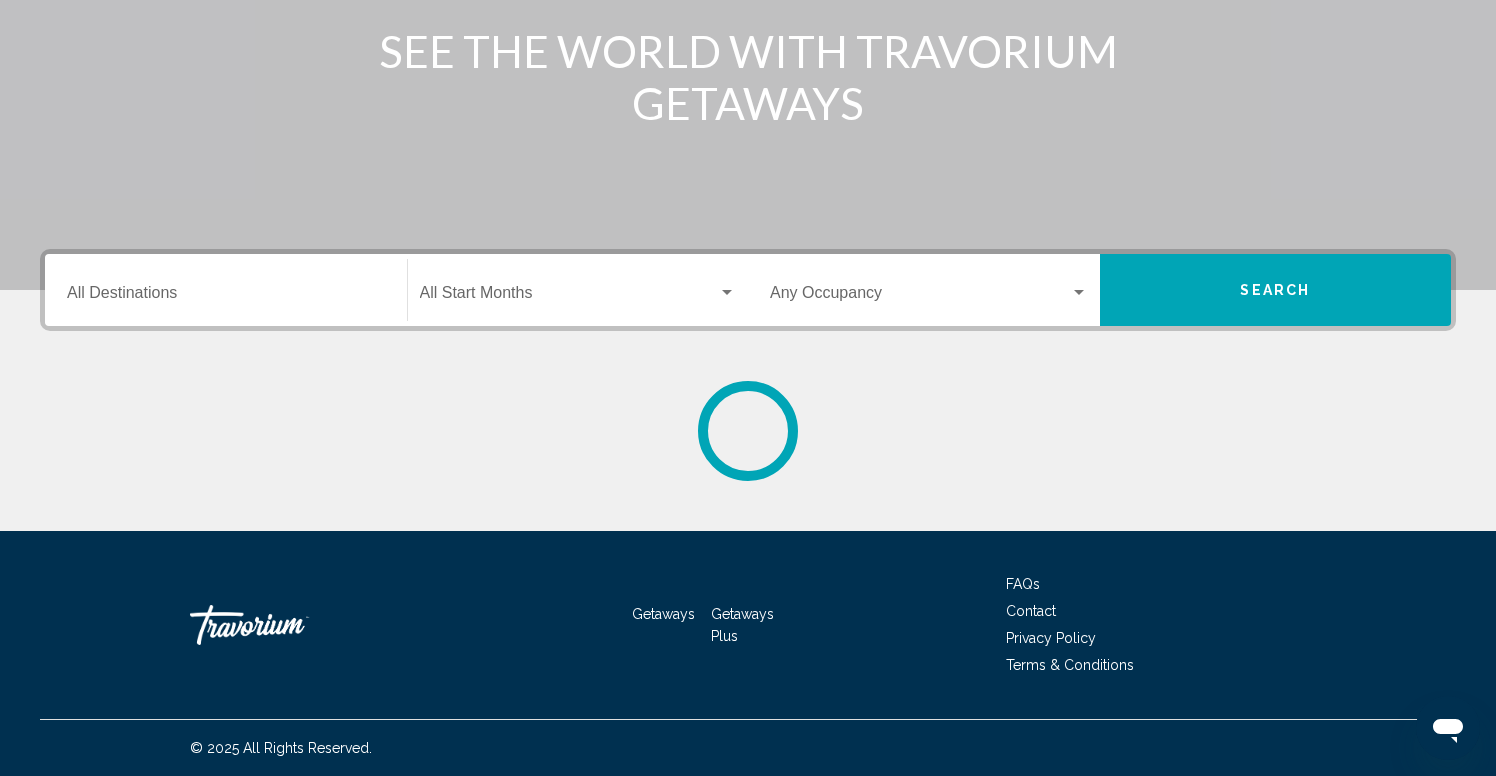 scroll, scrollTop: 0, scrollLeft: 0, axis: both 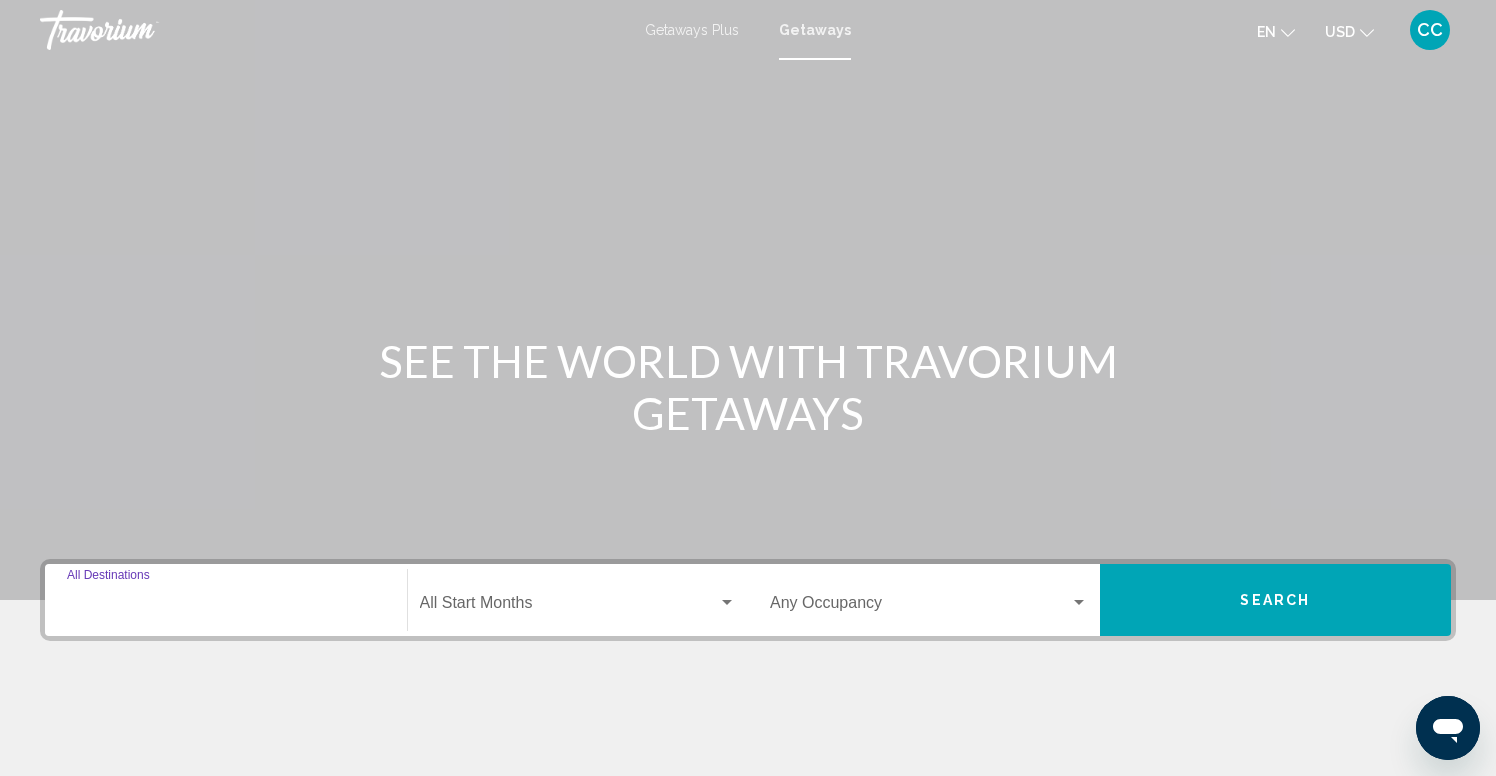 click on "Destination All Destinations" at bounding box center [226, 607] 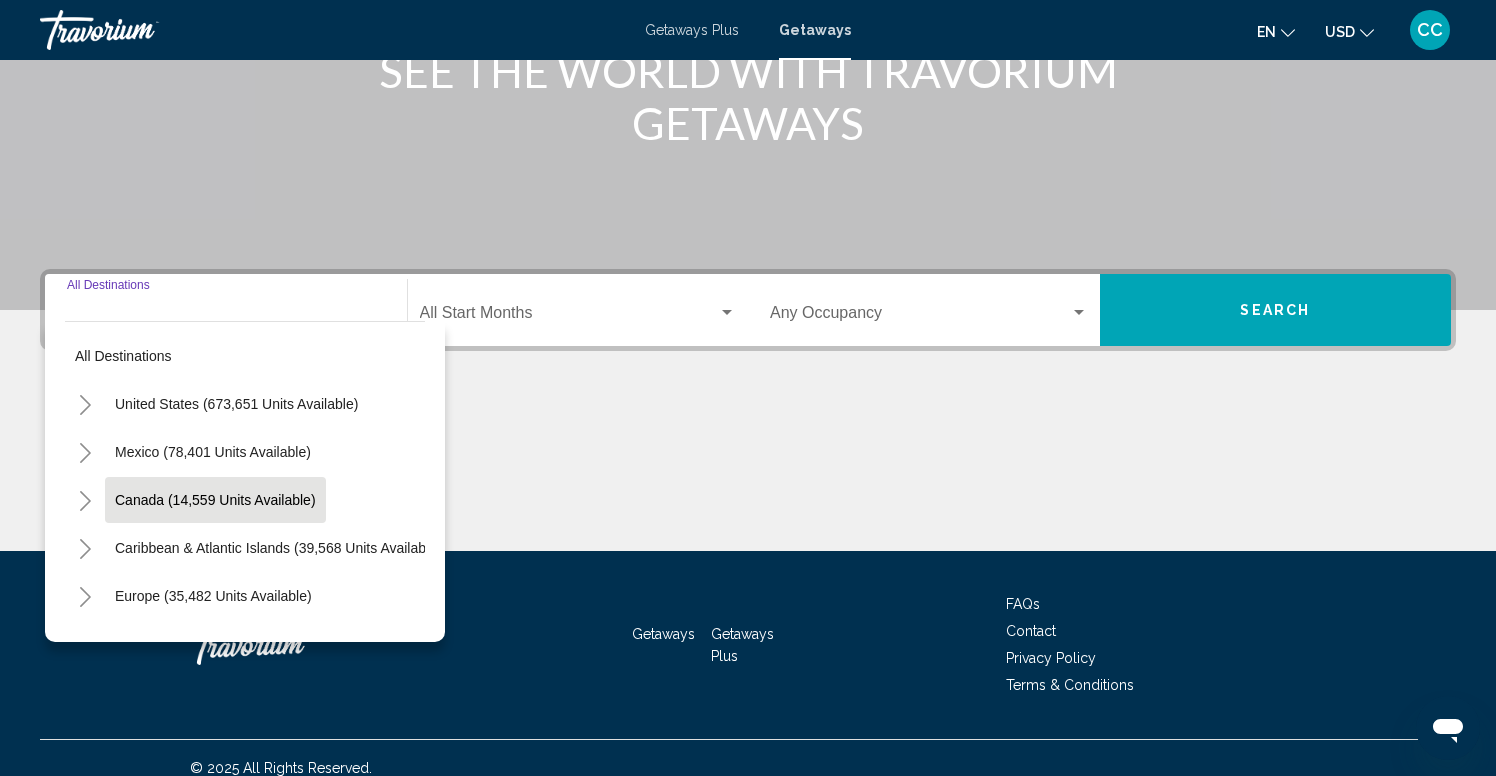scroll, scrollTop: 310, scrollLeft: 0, axis: vertical 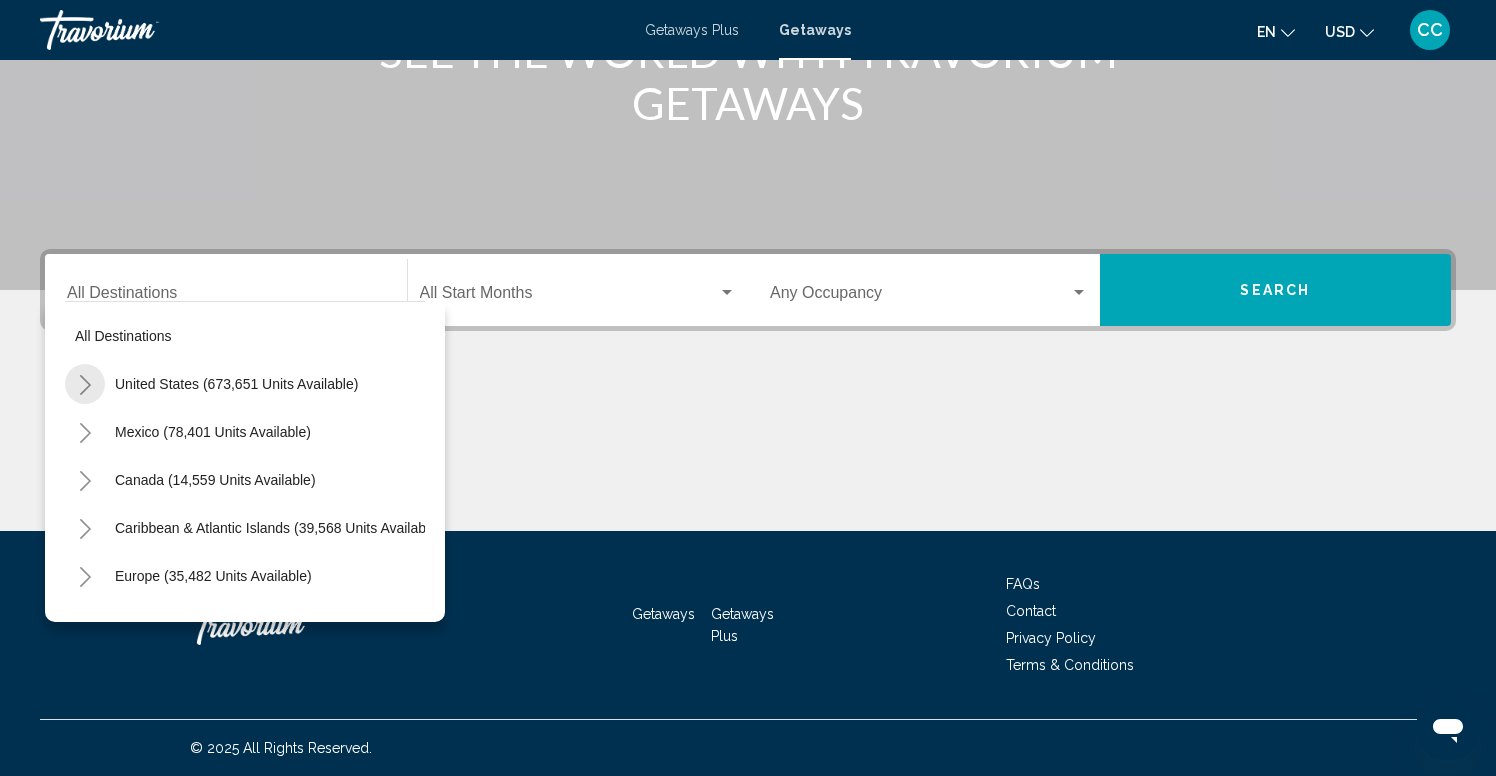 click 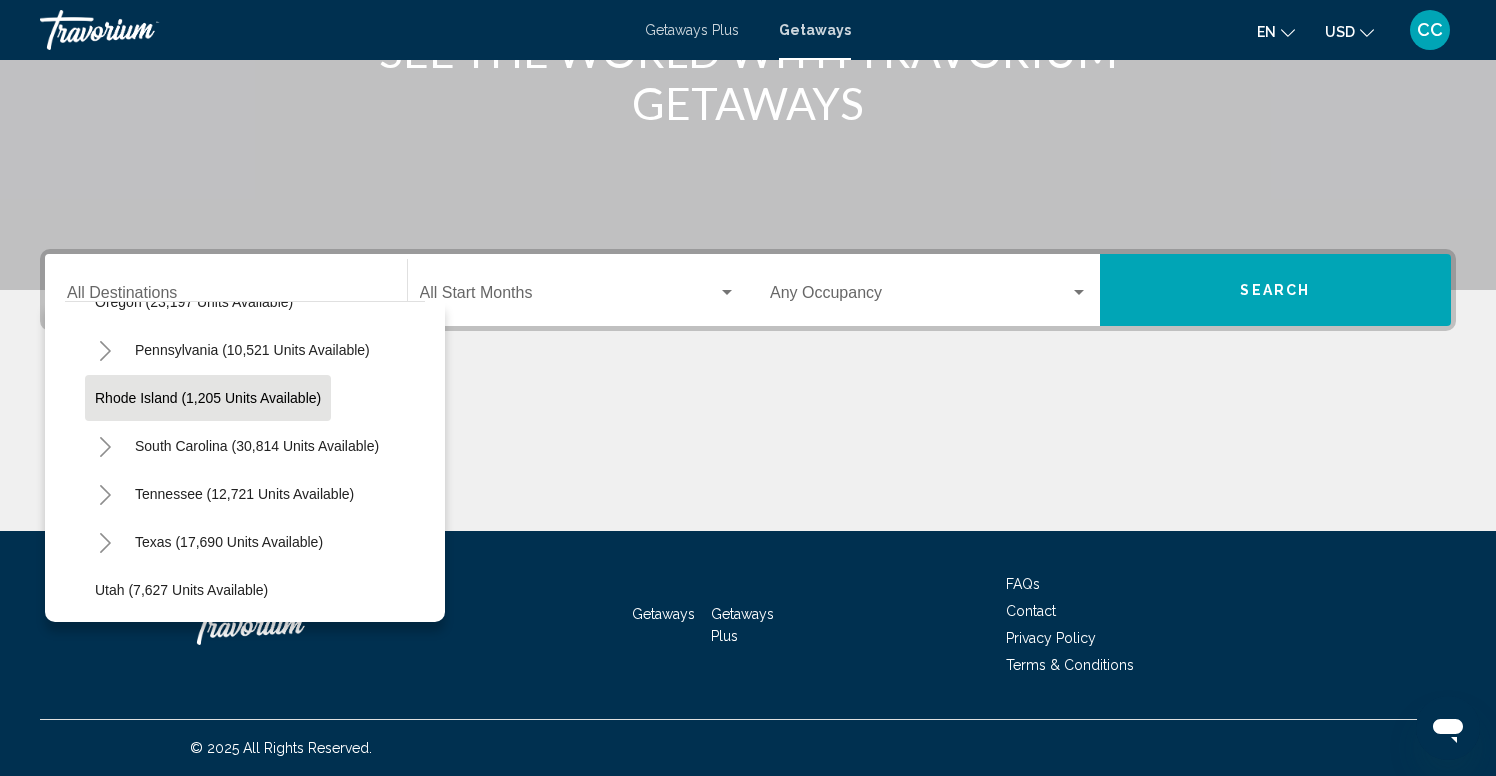 scroll, scrollTop: 1700, scrollLeft: 0, axis: vertical 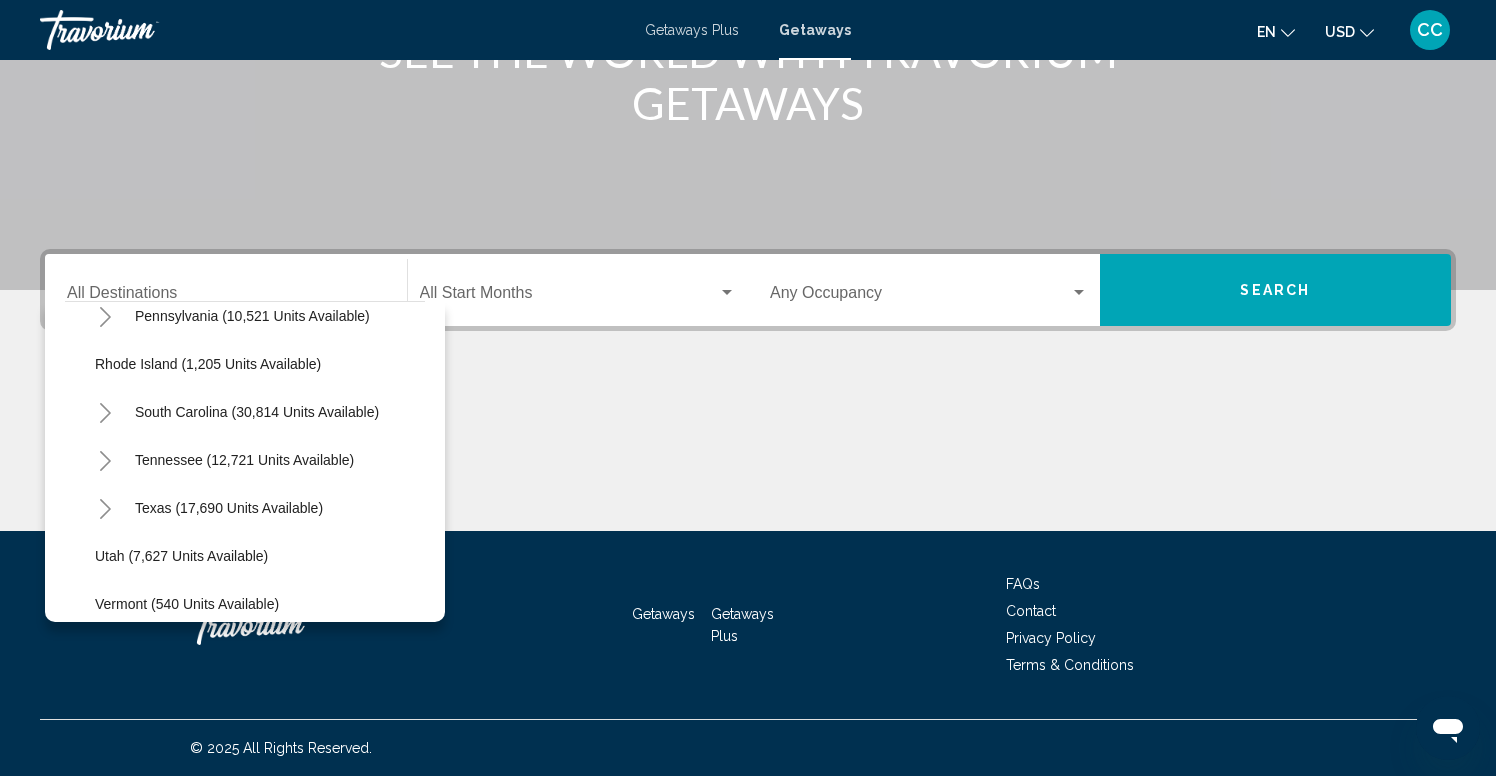click 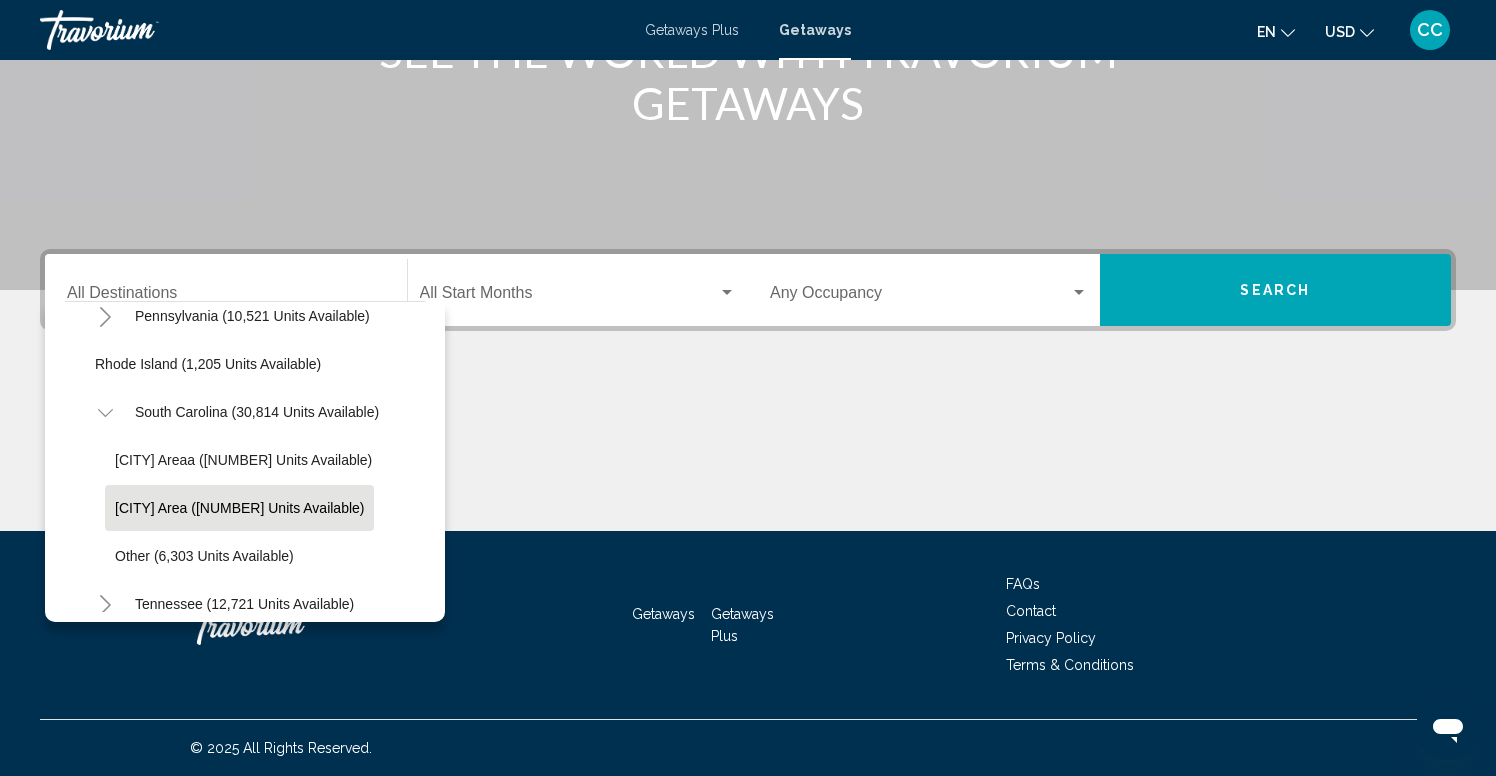 click on "Myrtle Beach Area (22,247 units available)" 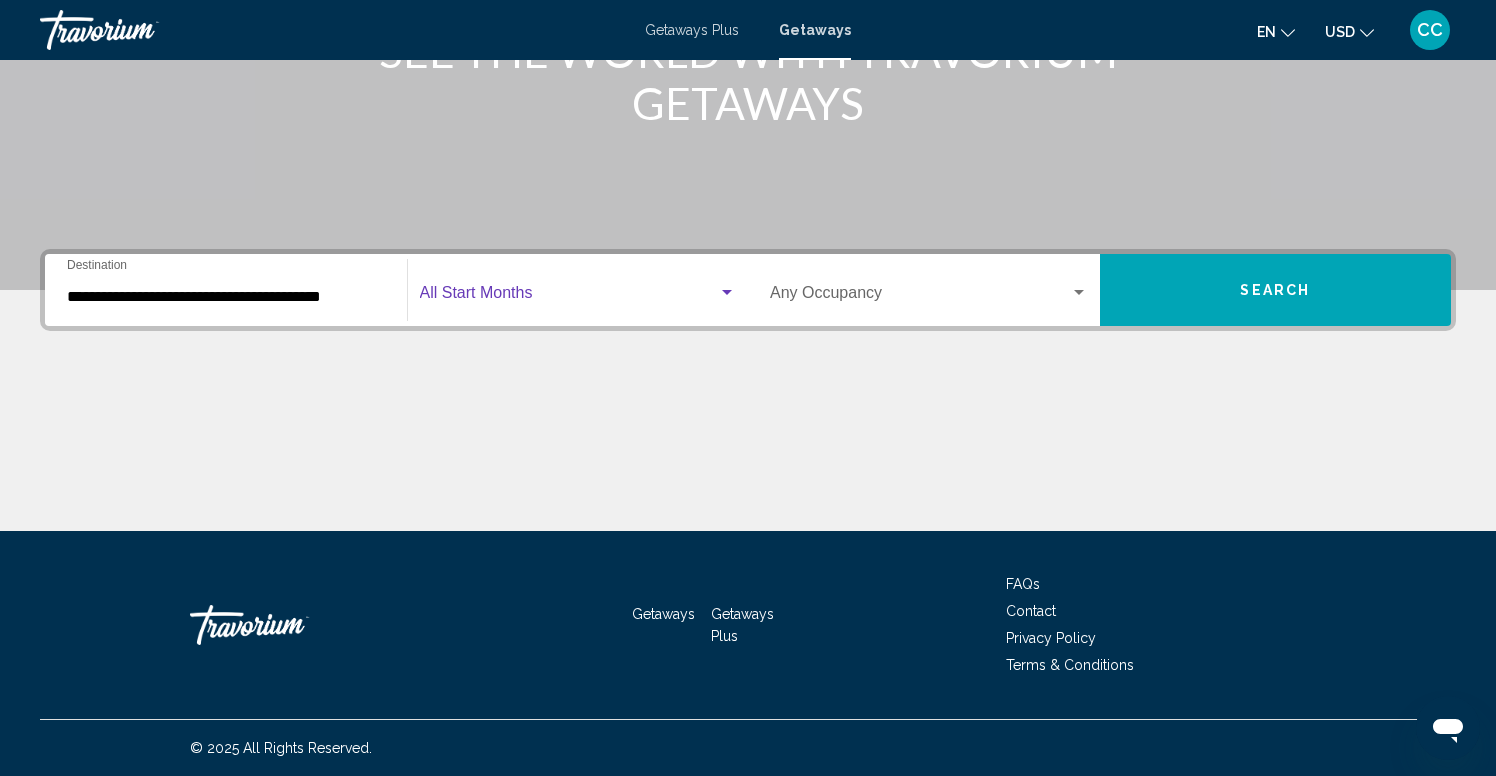 click at bounding box center (569, 297) 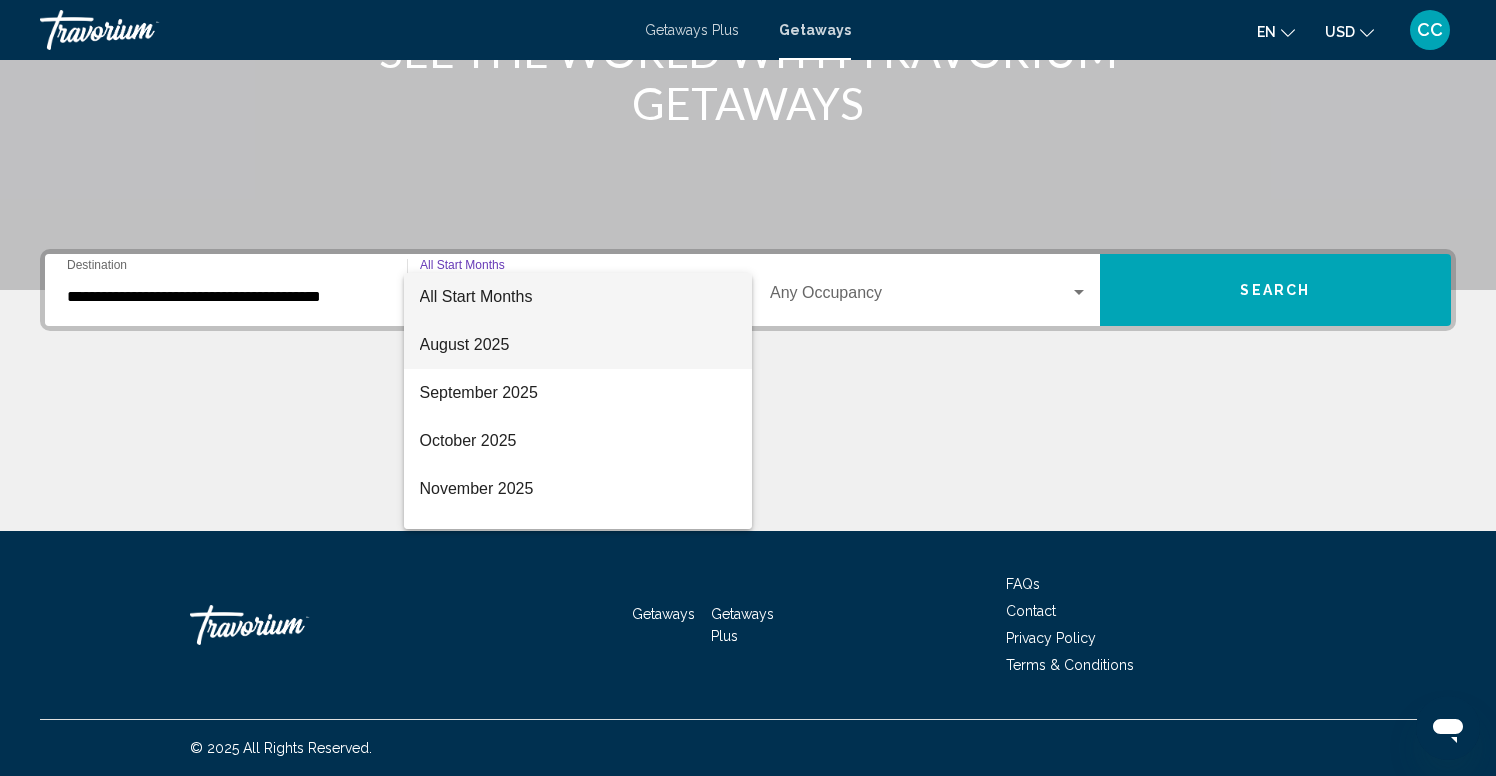 click on "August 2025" at bounding box center (578, 345) 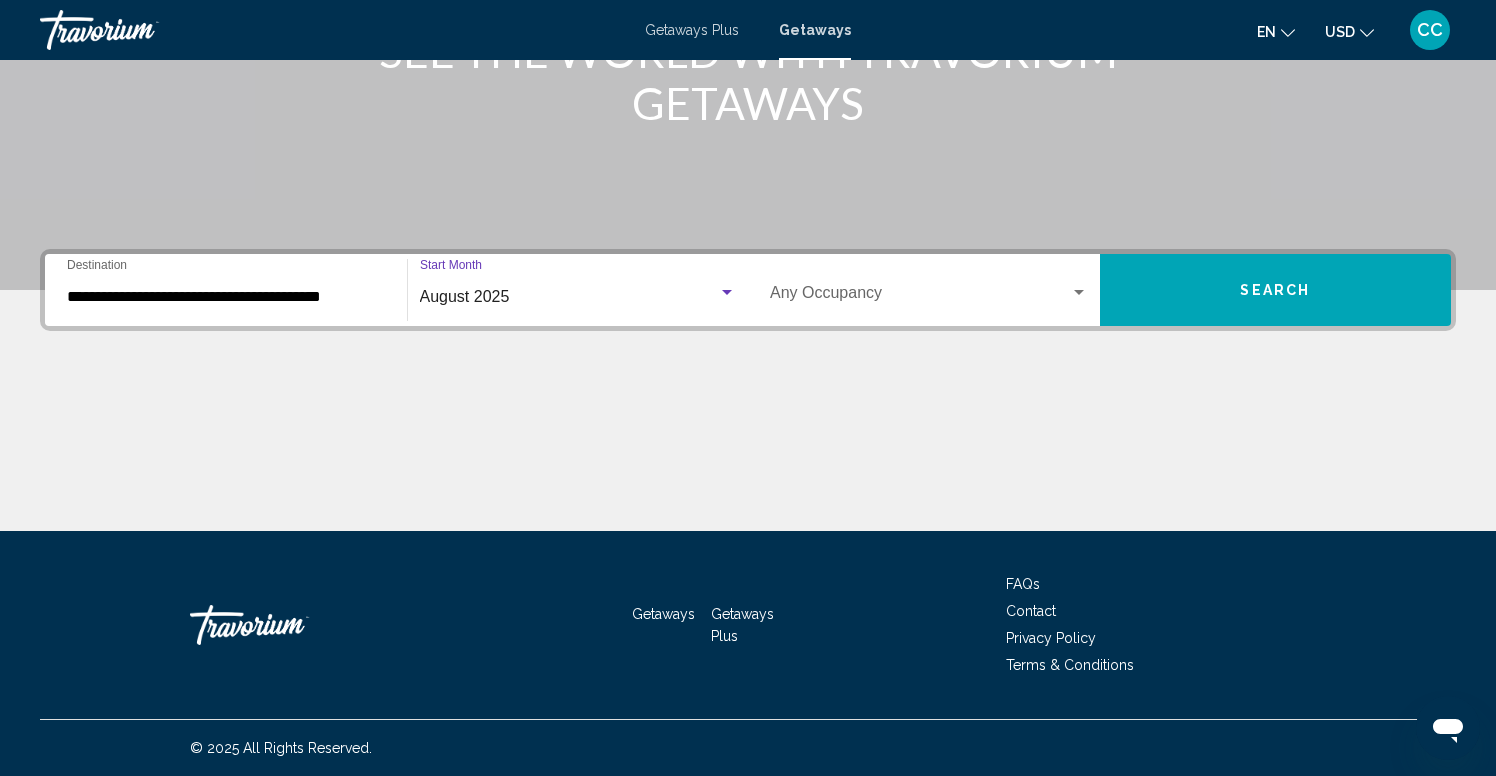 click on "Search" at bounding box center (1276, 290) 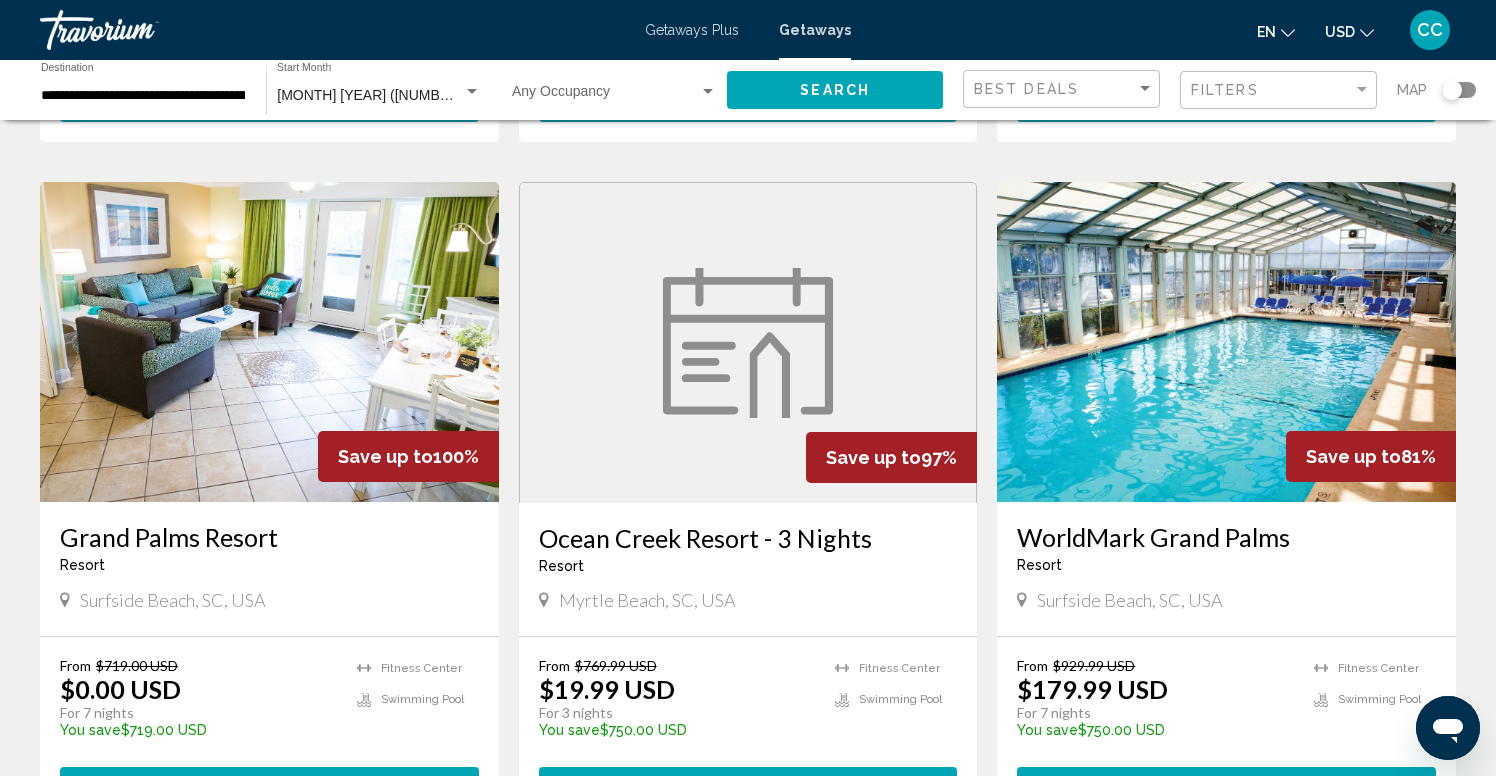 scroll, scrollTop: 780, scrollLeft: 0, axis: vertical 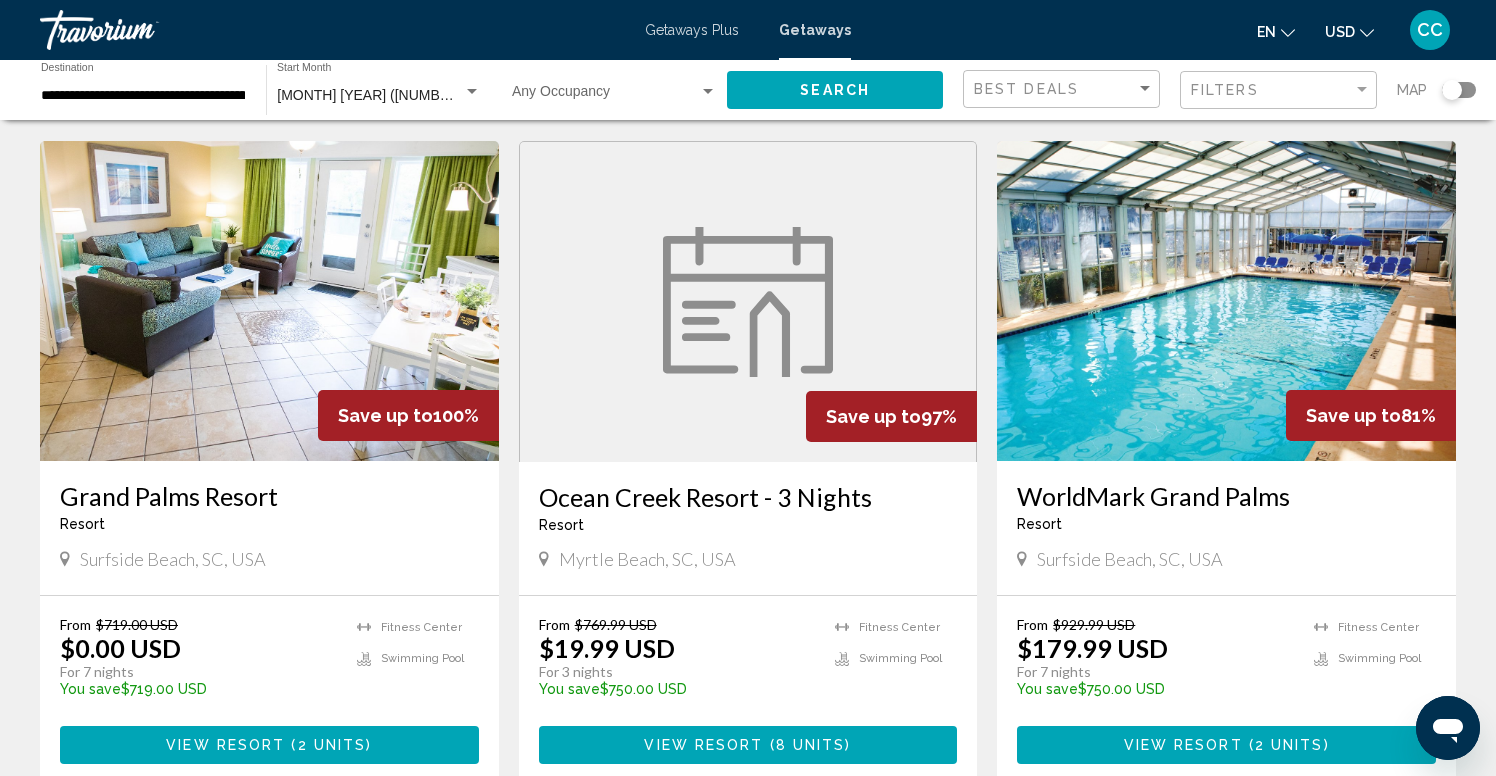 click at bounding box center [748, 302] 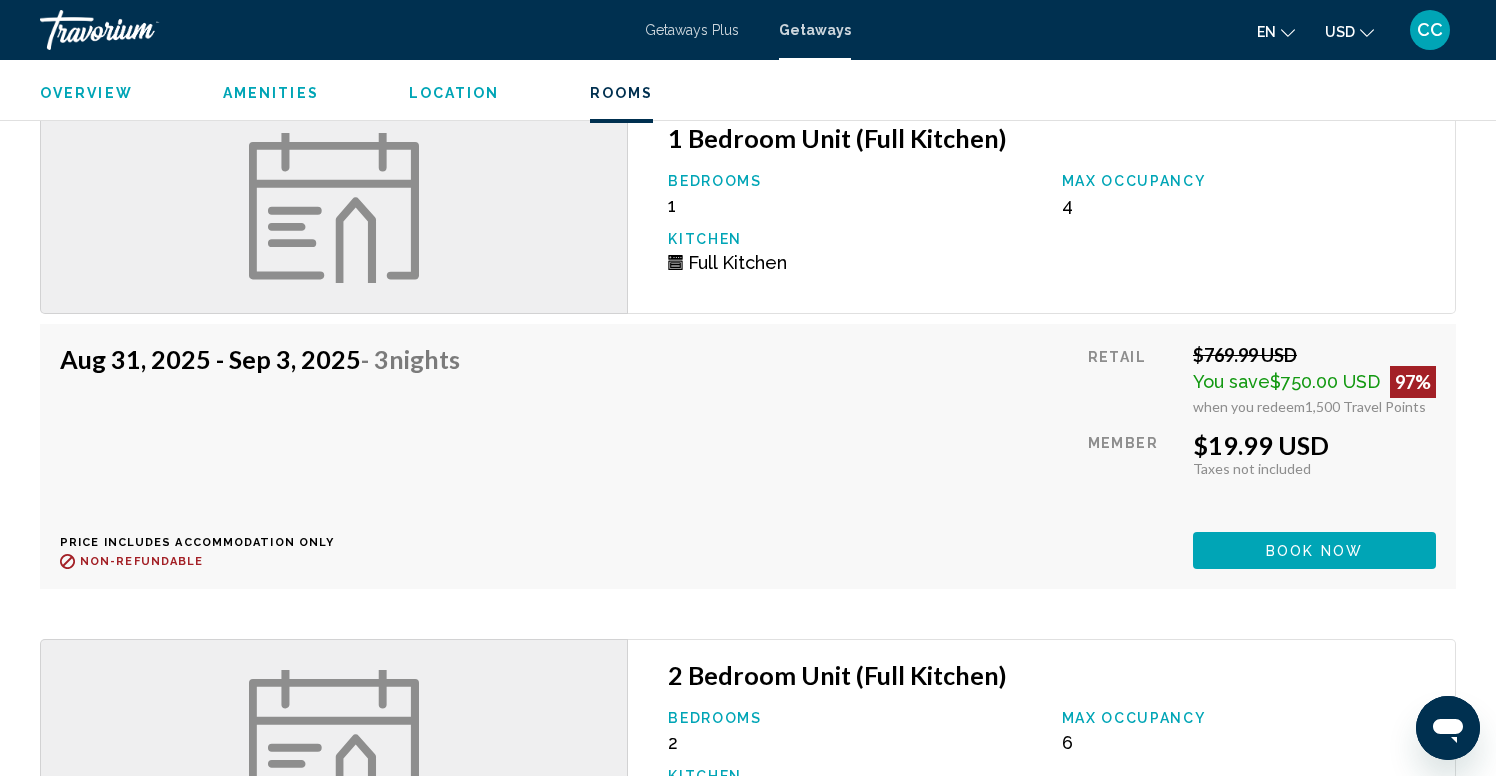 scroll, scrollTop: 2030, scrollLeft: 0, axis: vertical 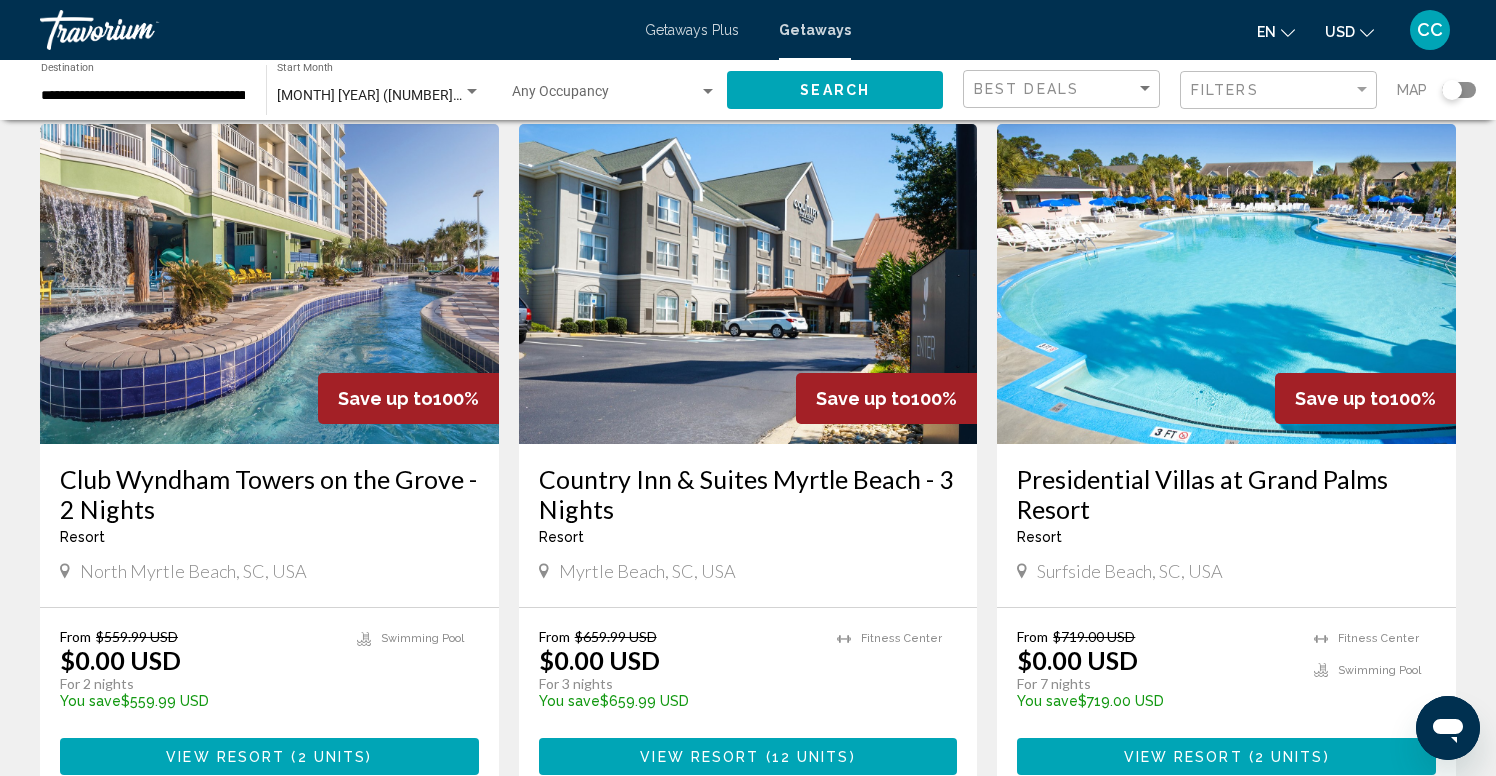 click at bounding box center (748, 284) 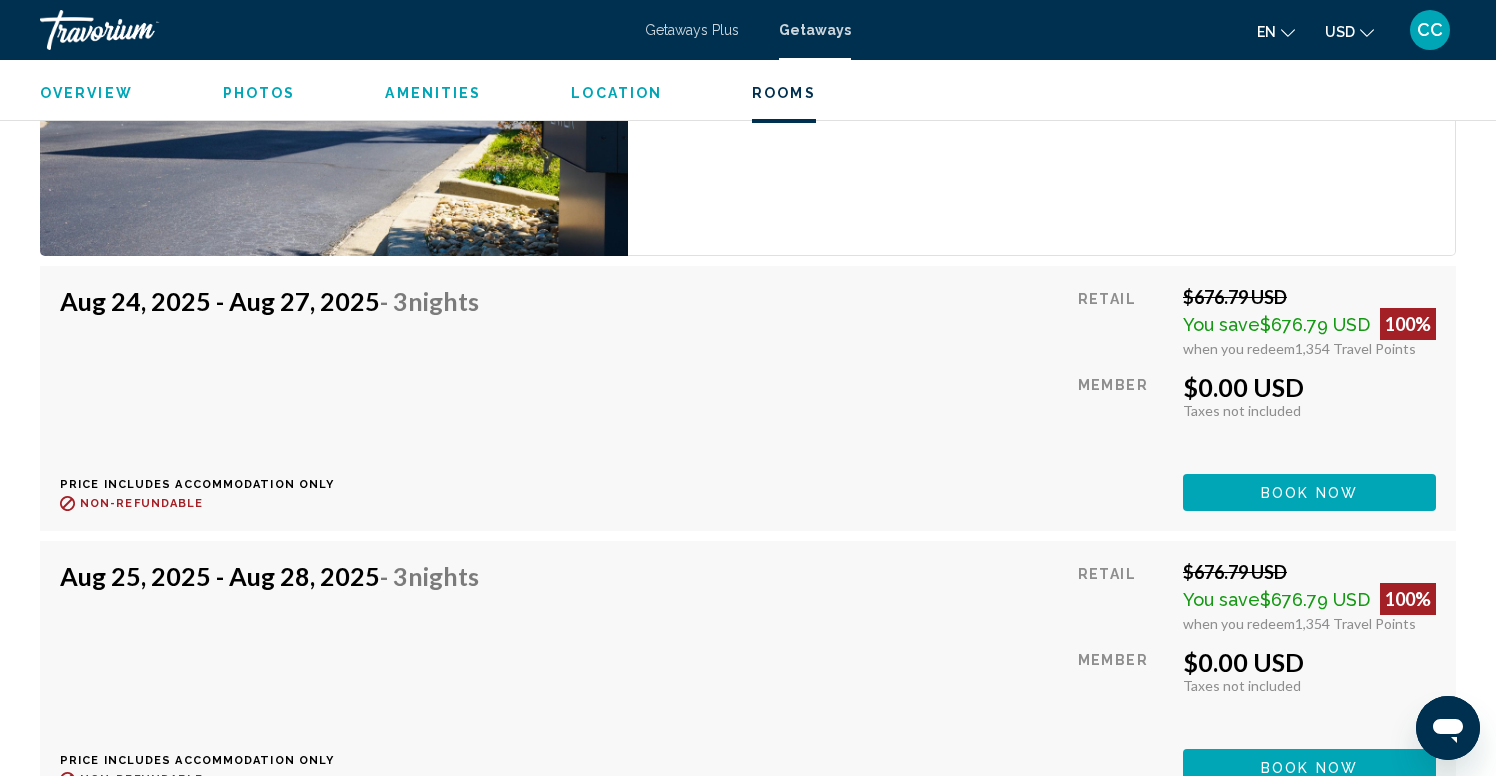 scroll, scrollTop: 3084, scrollLeft: 0, axis: vertical 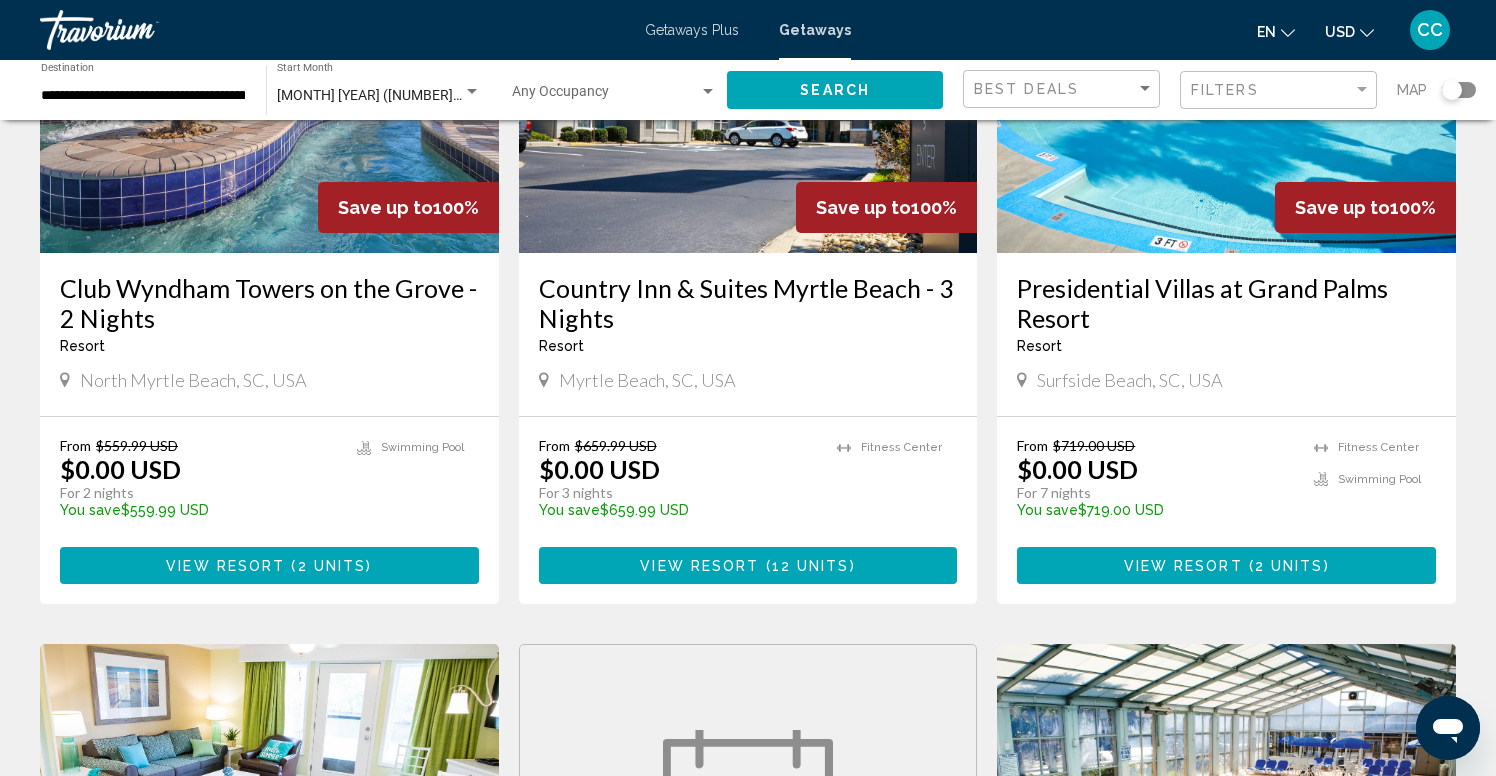 click at bounding box center (1226, 93) 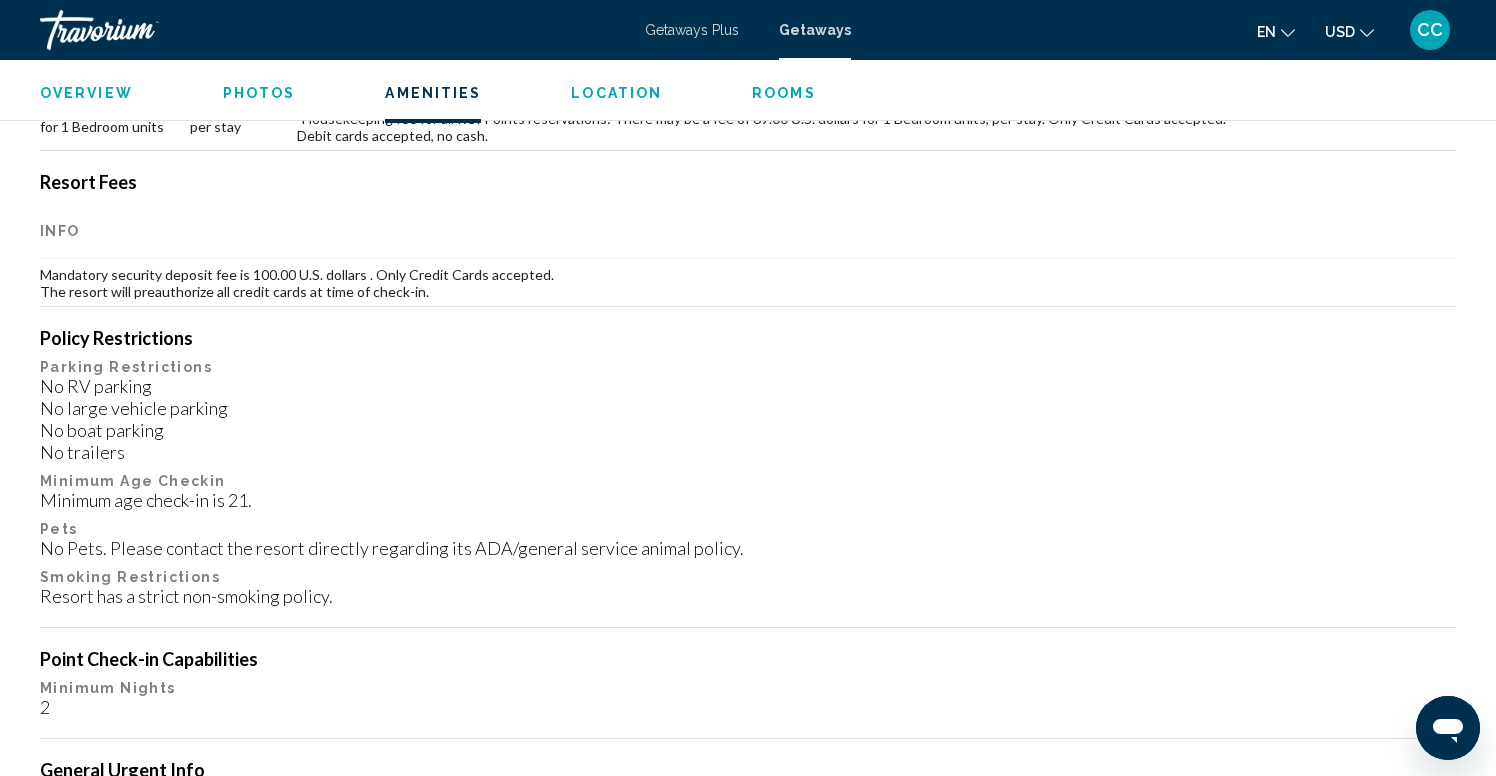 scroll, scrollTop: 1874, scrollLeft: 0, axis: vertical 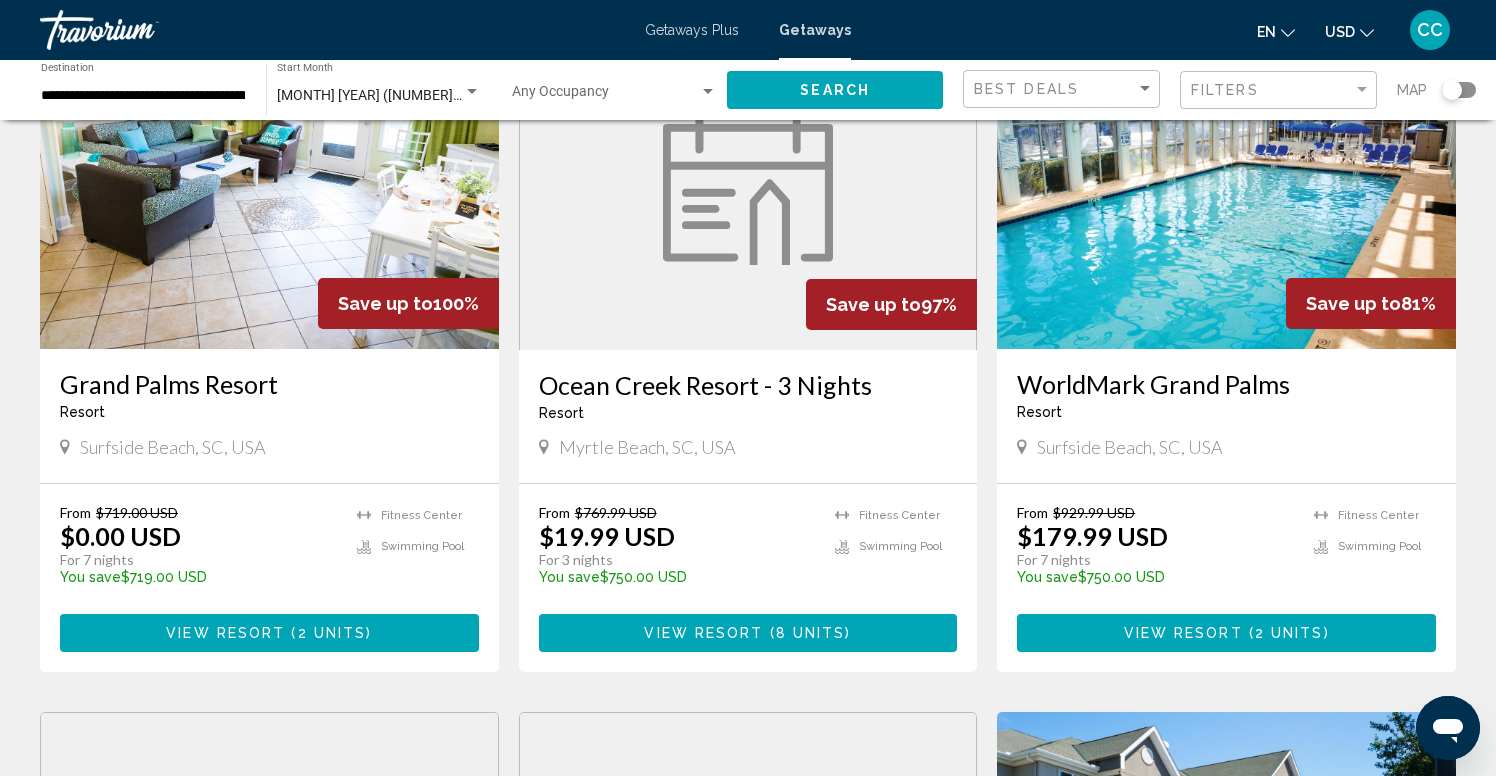 click at bounding box center [269, 189] 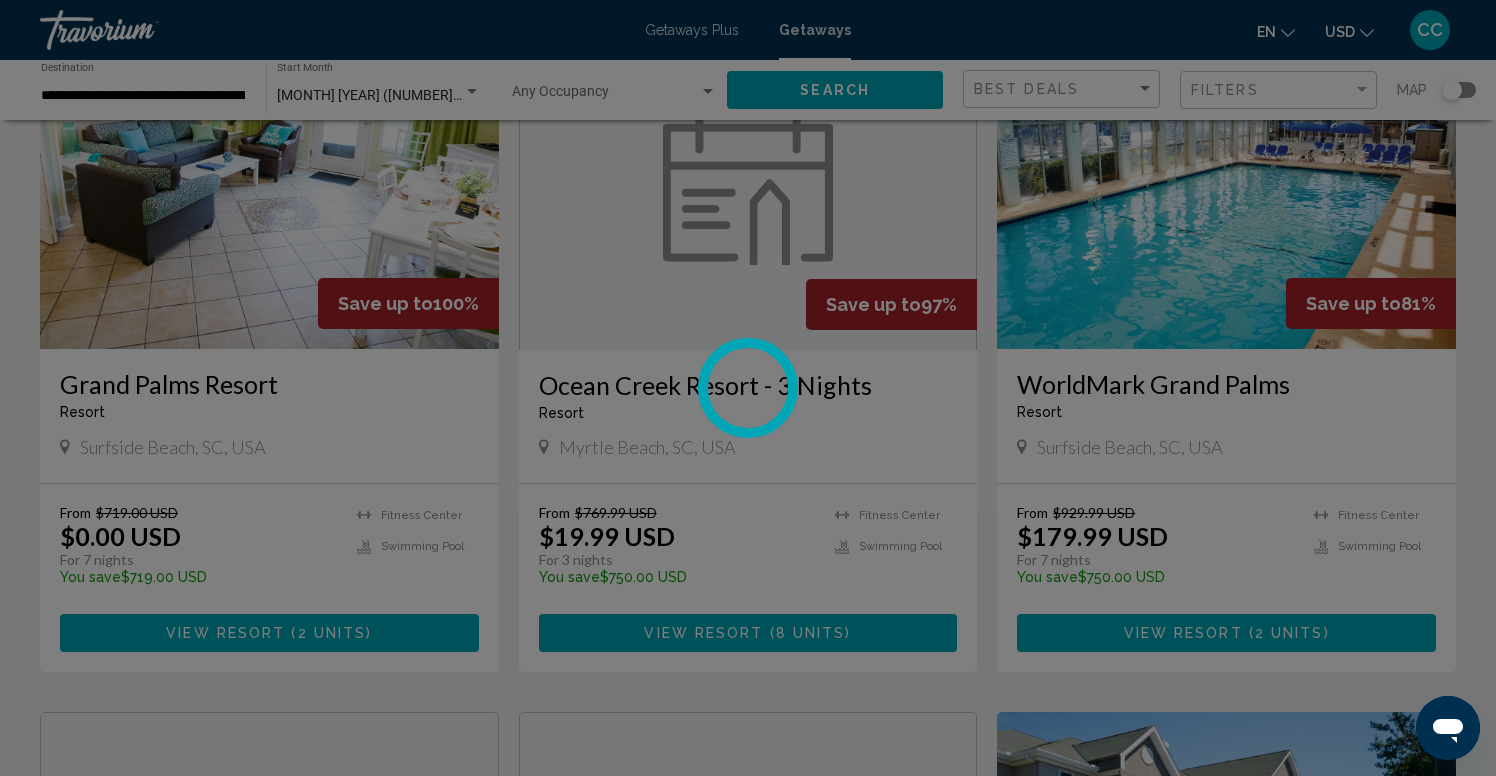 scroll, scrollTop: 0, scrollLeft: 0, axis: both 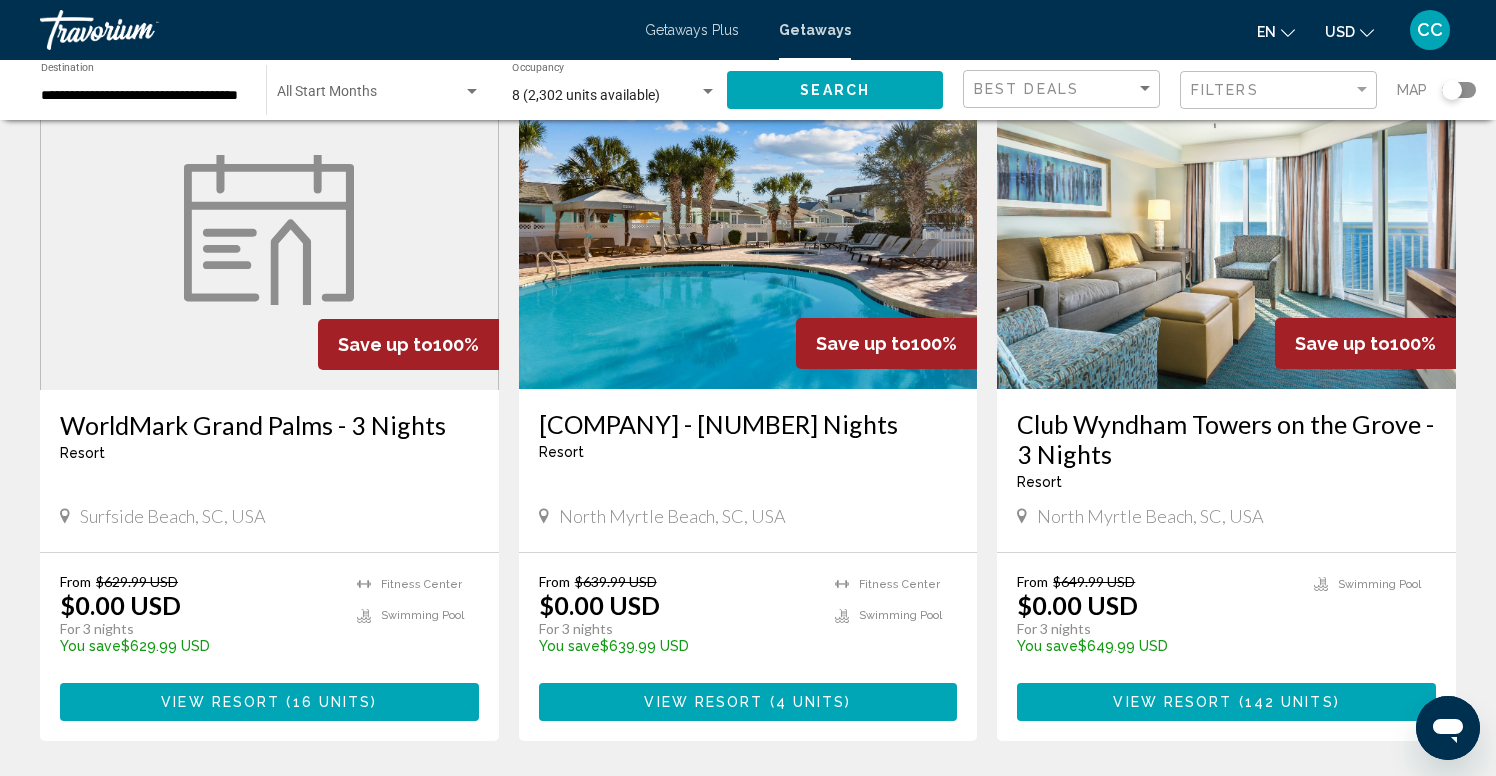 click at bounding box center [748, 229] 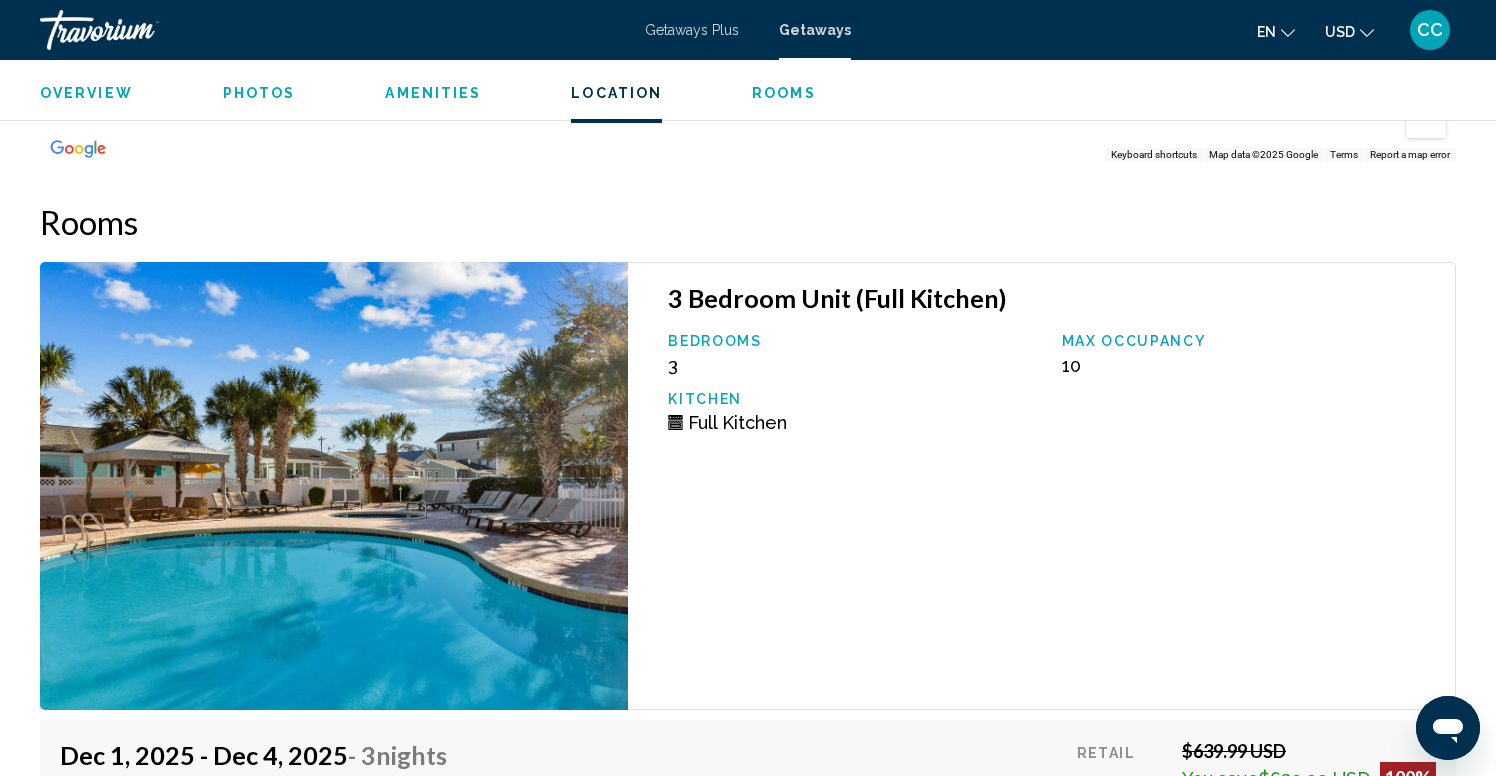 scroll, scrollTop: 3598, scrollLeft: 0, axis: vertical 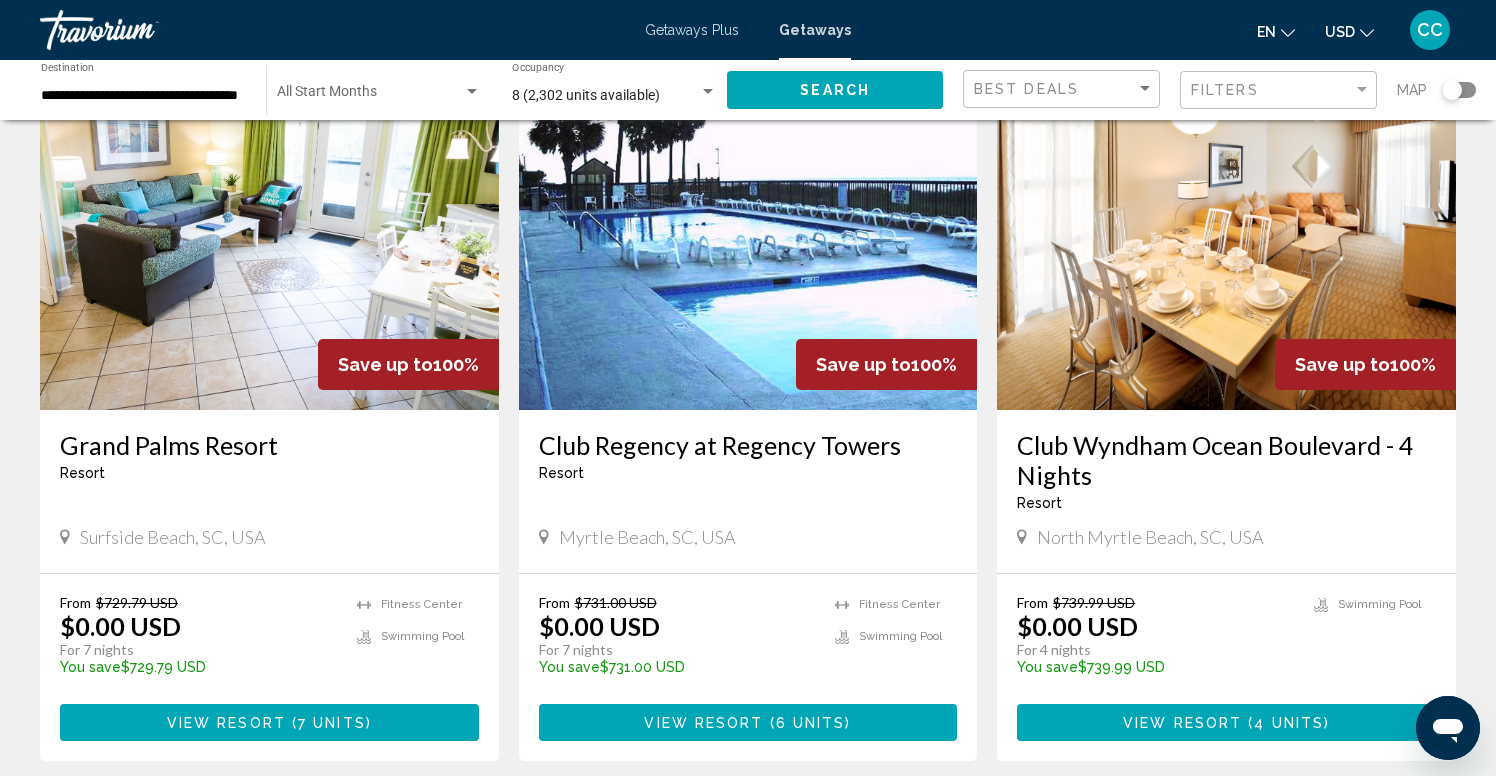 click at bounding box center (748, 250) 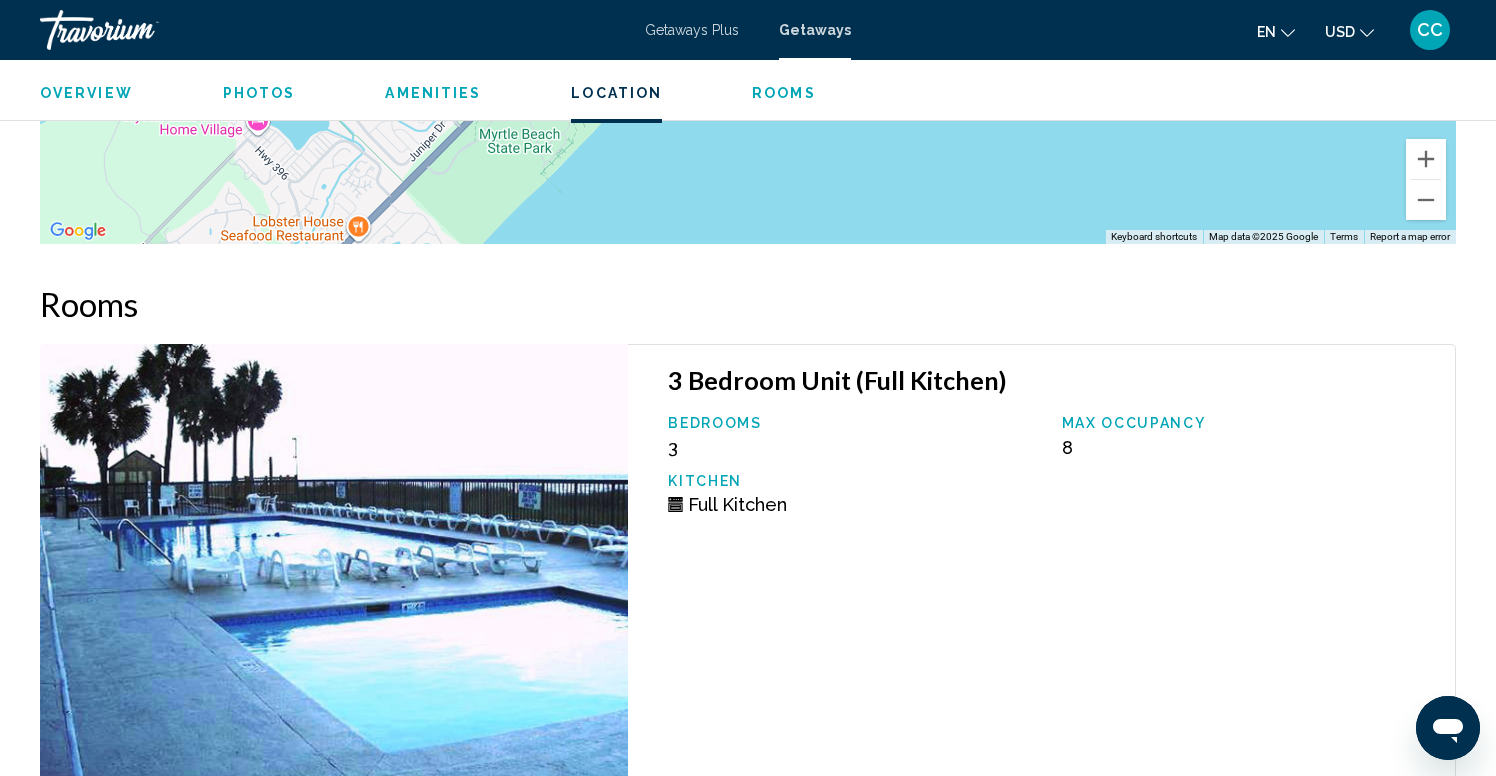 scroll, scrollTop: 2964, scrollLeft: 0, axis: vertical 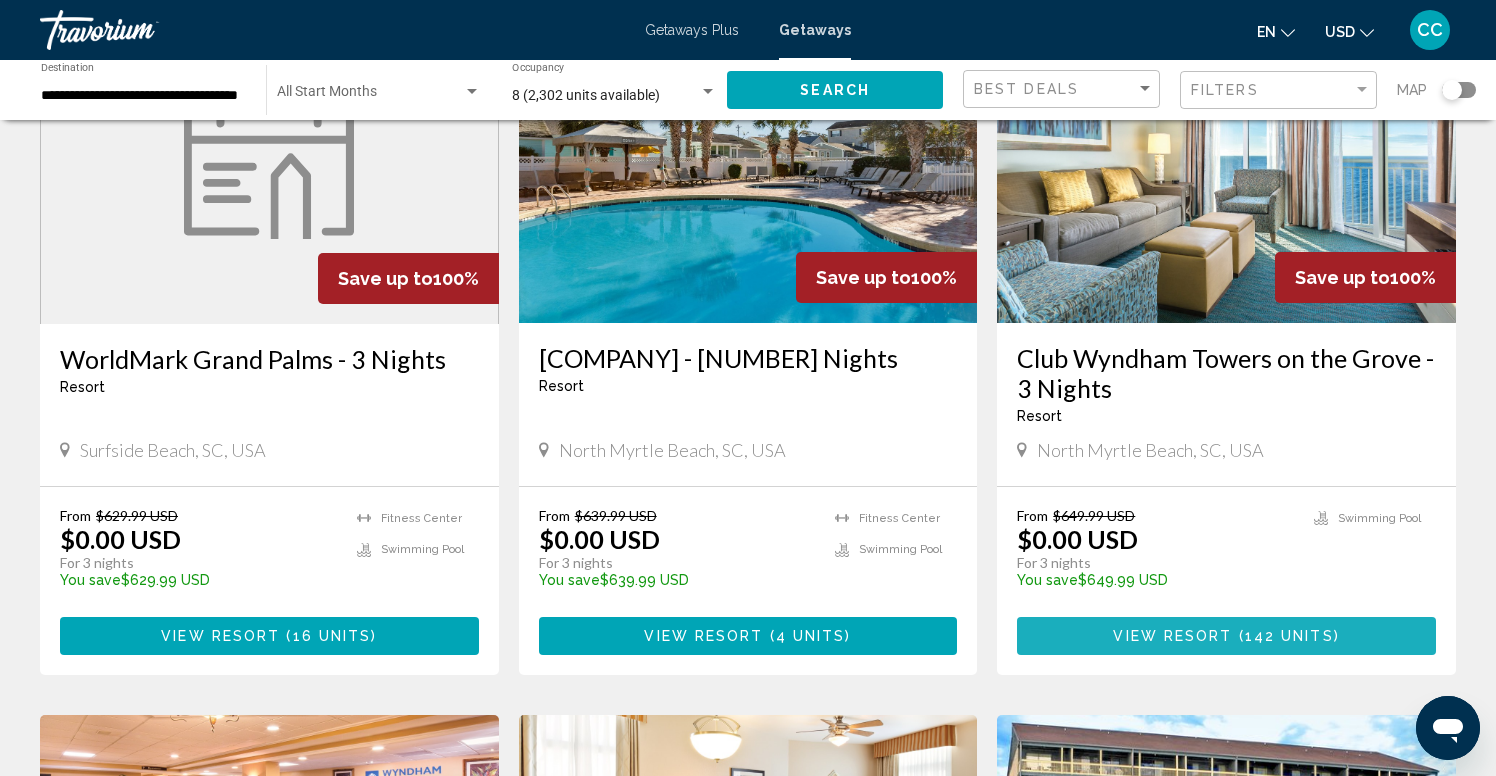 click on "View Resort" at bounding box center (1172, 637) 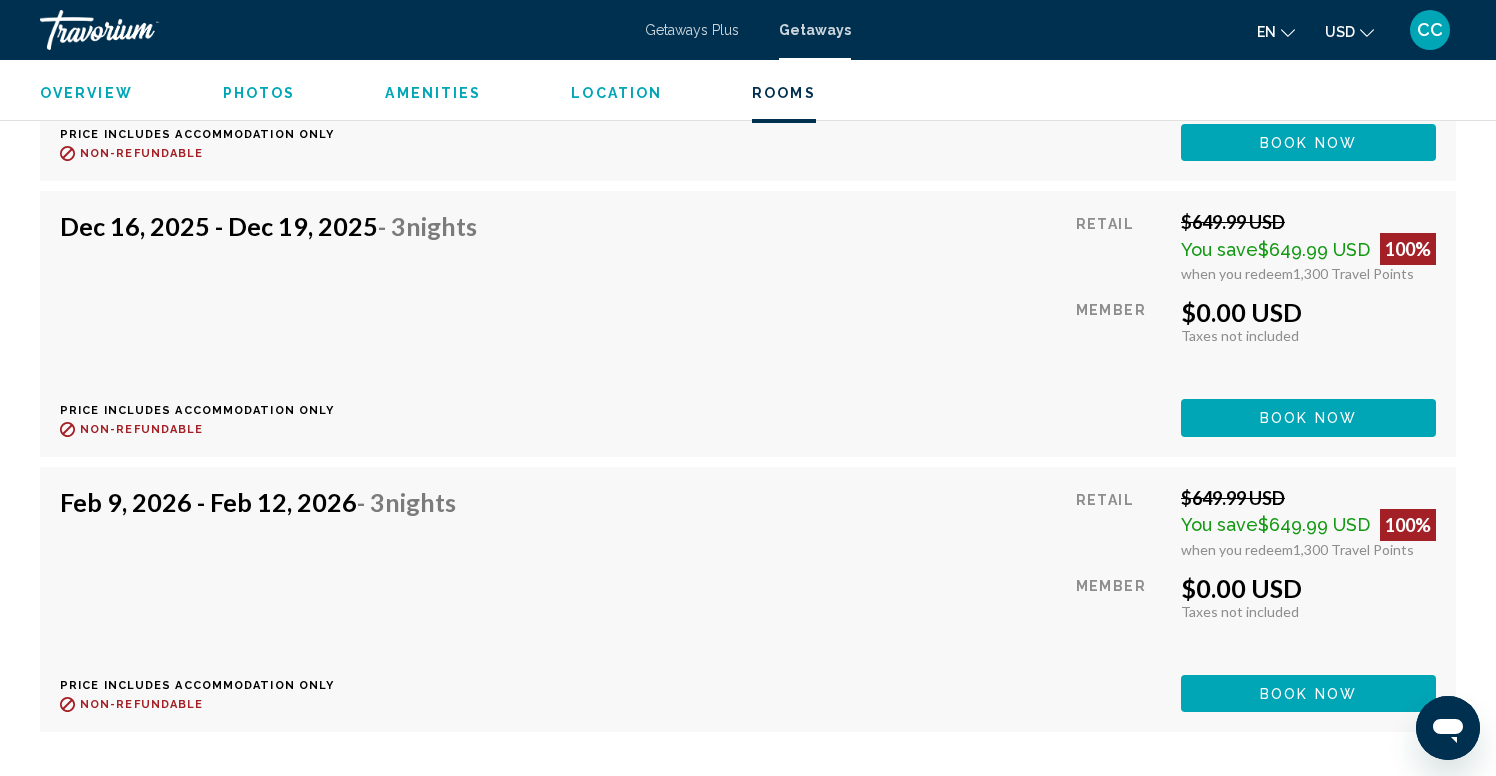 scroll, scrollTop: 13552, scrollLeft: 0, axis: vertical 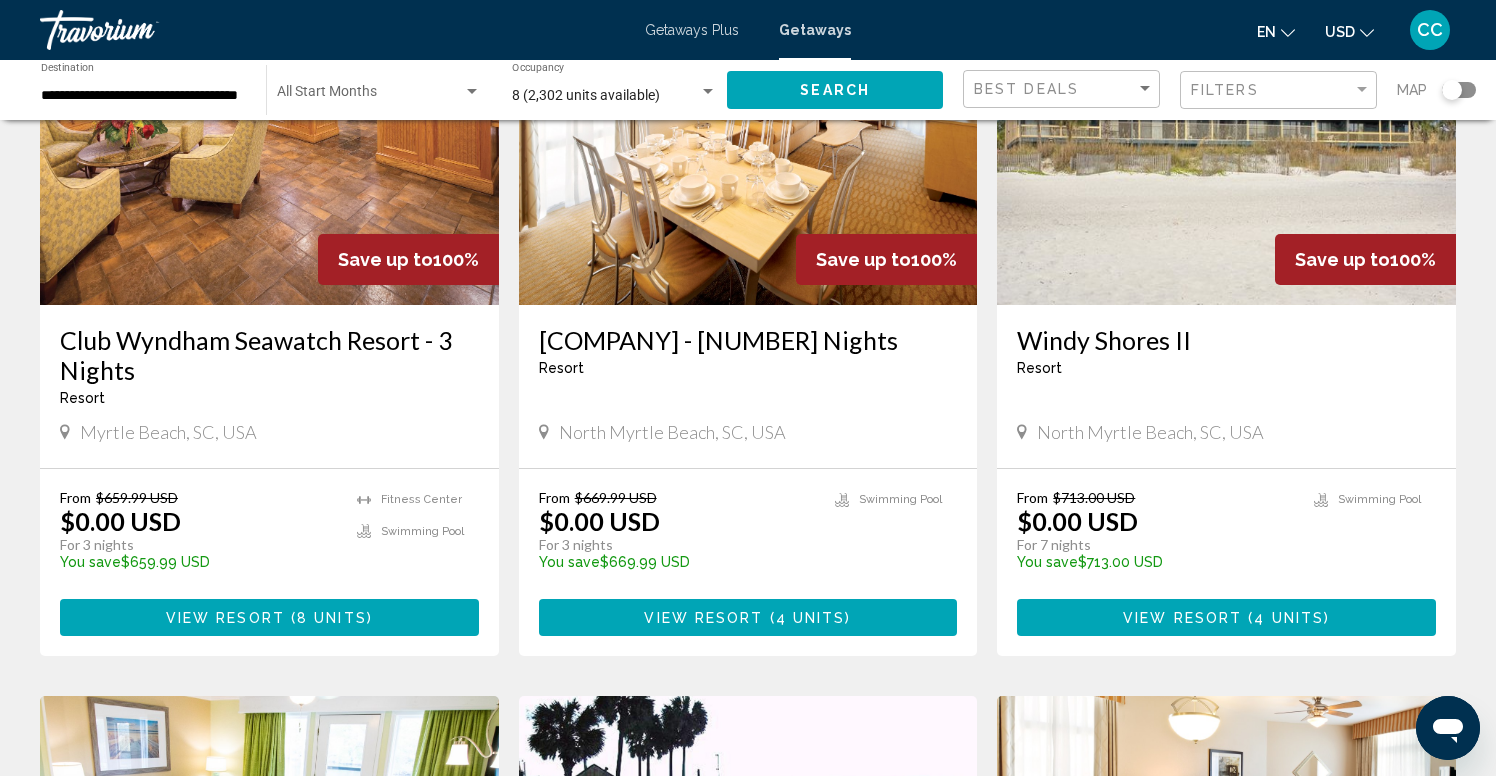 click on "4 units" at bounding box center (1289, 618) 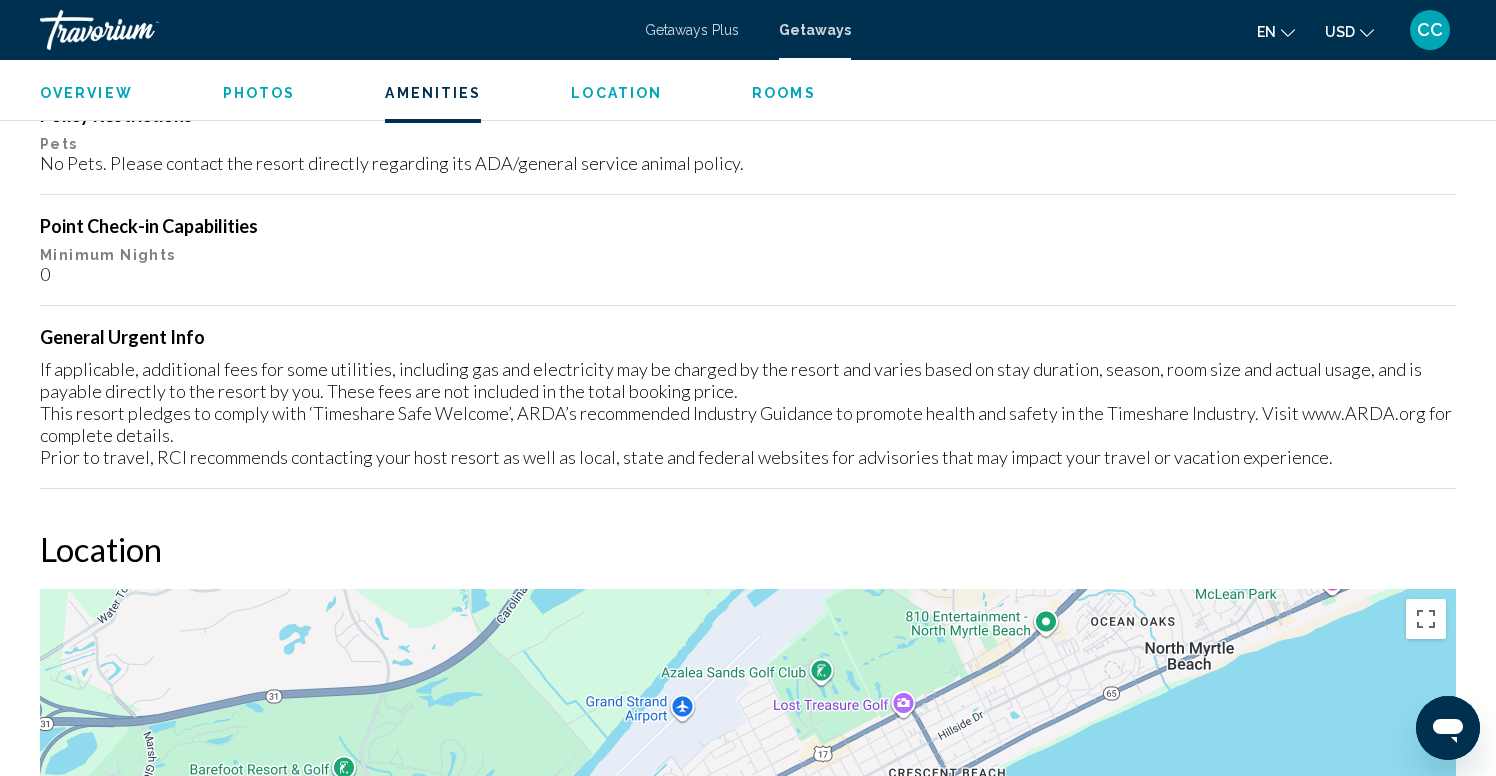 scroll, scrollTop: 1706, scrollLeft: 0, axis: vertical 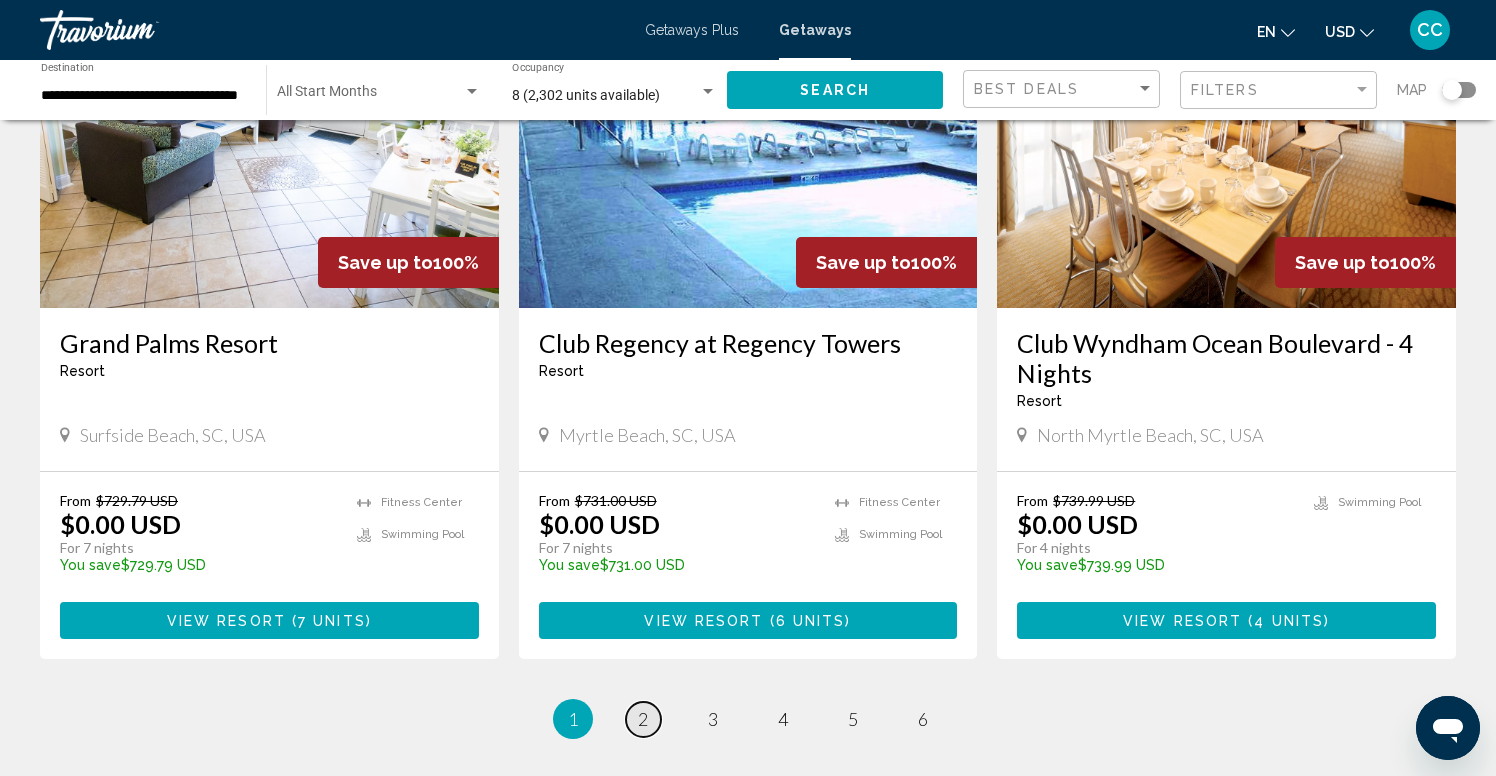 click on "2" at bounding box center [643, 719] 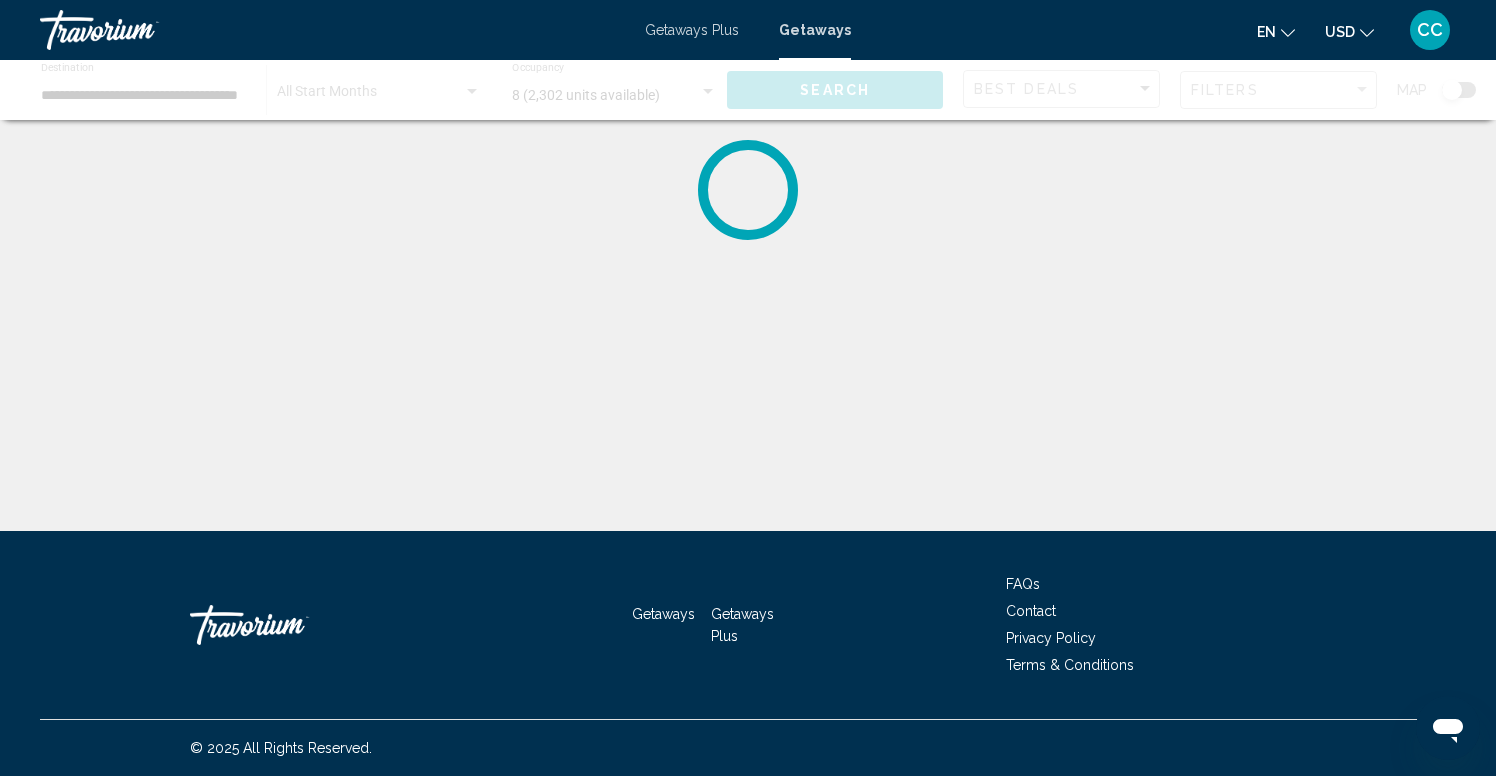 scroll, scrollTop: 0, scrollLeft: 0, axis: both 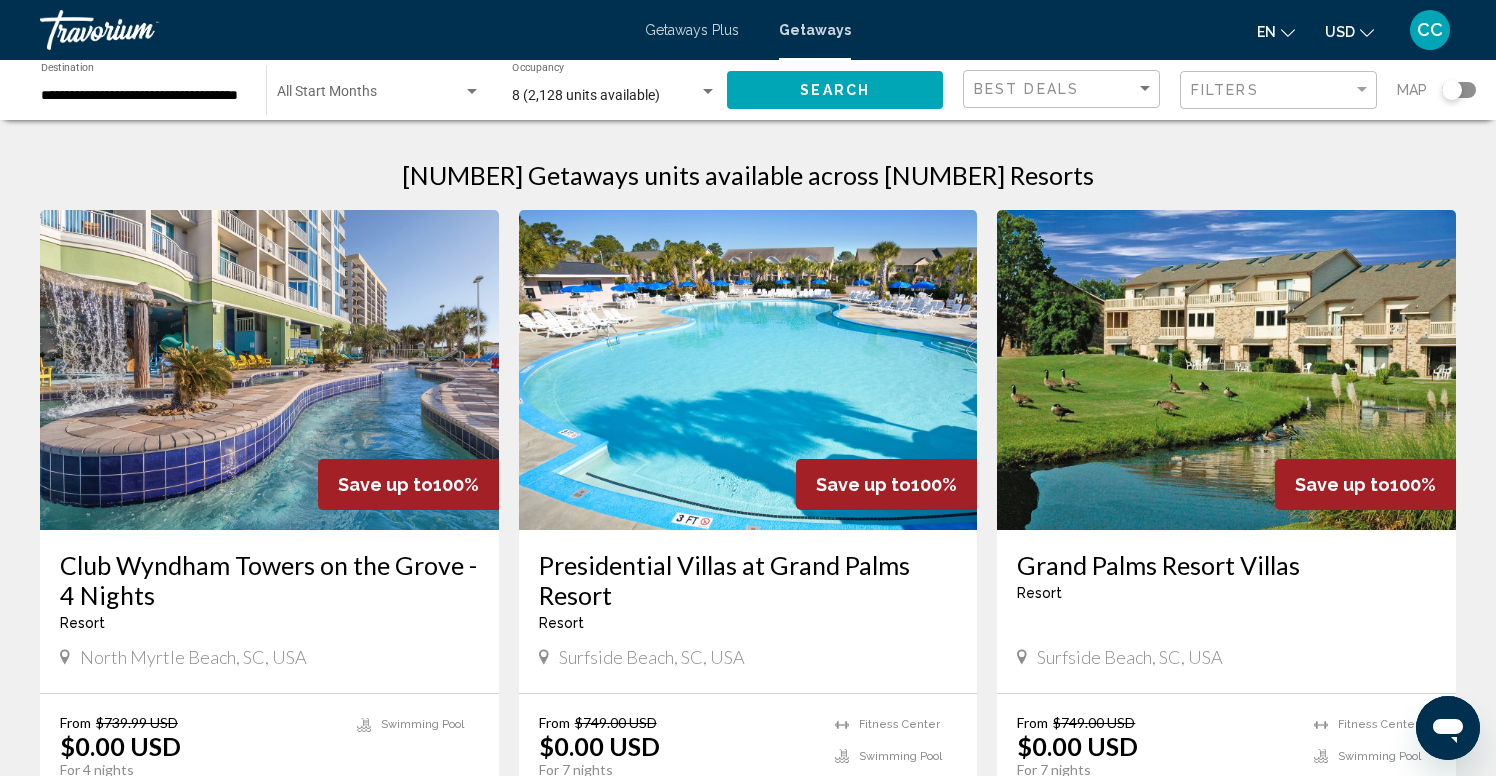 click at bounding box center [472, 92] 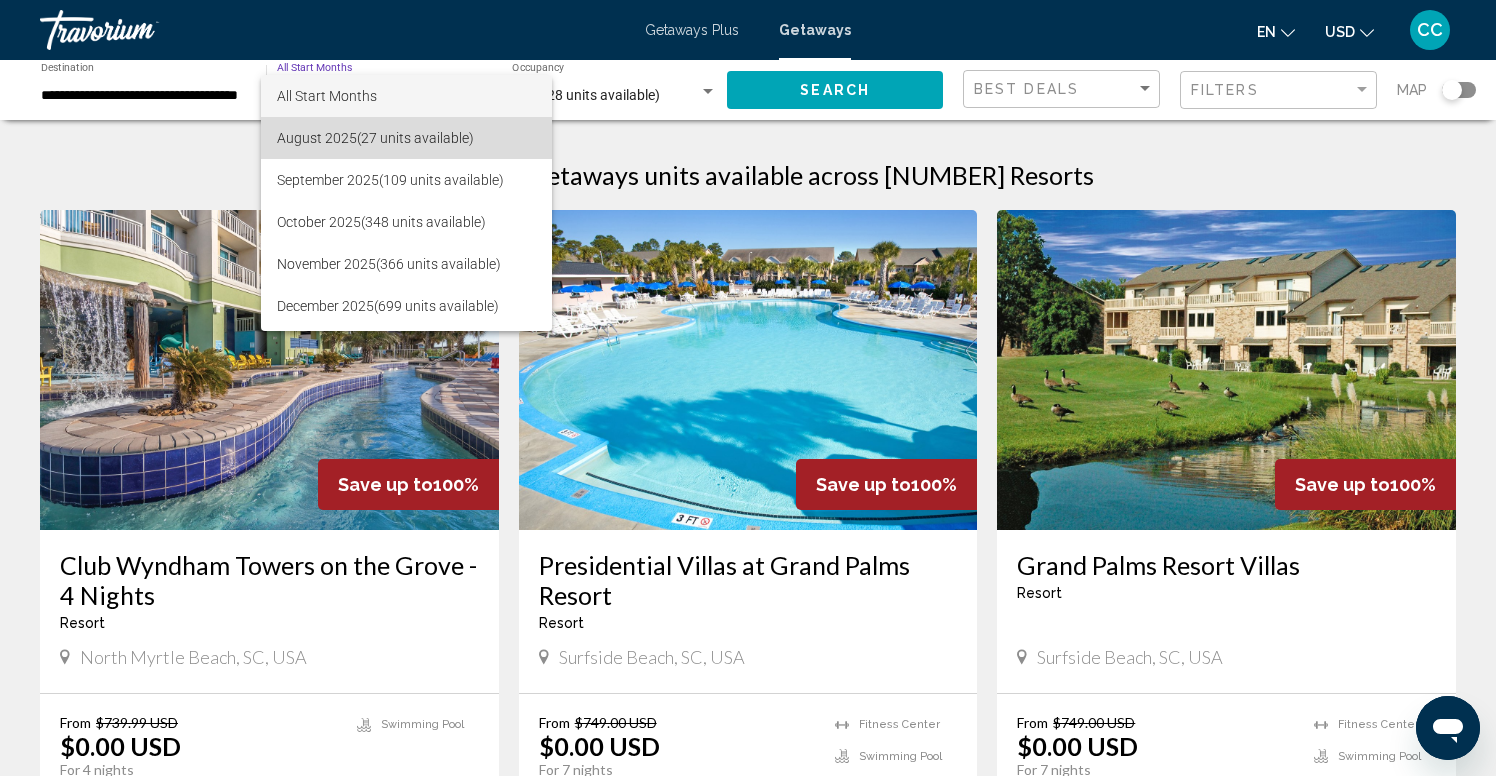 click on "August 2025  (27 units available)" at bounding box center (406, 138) 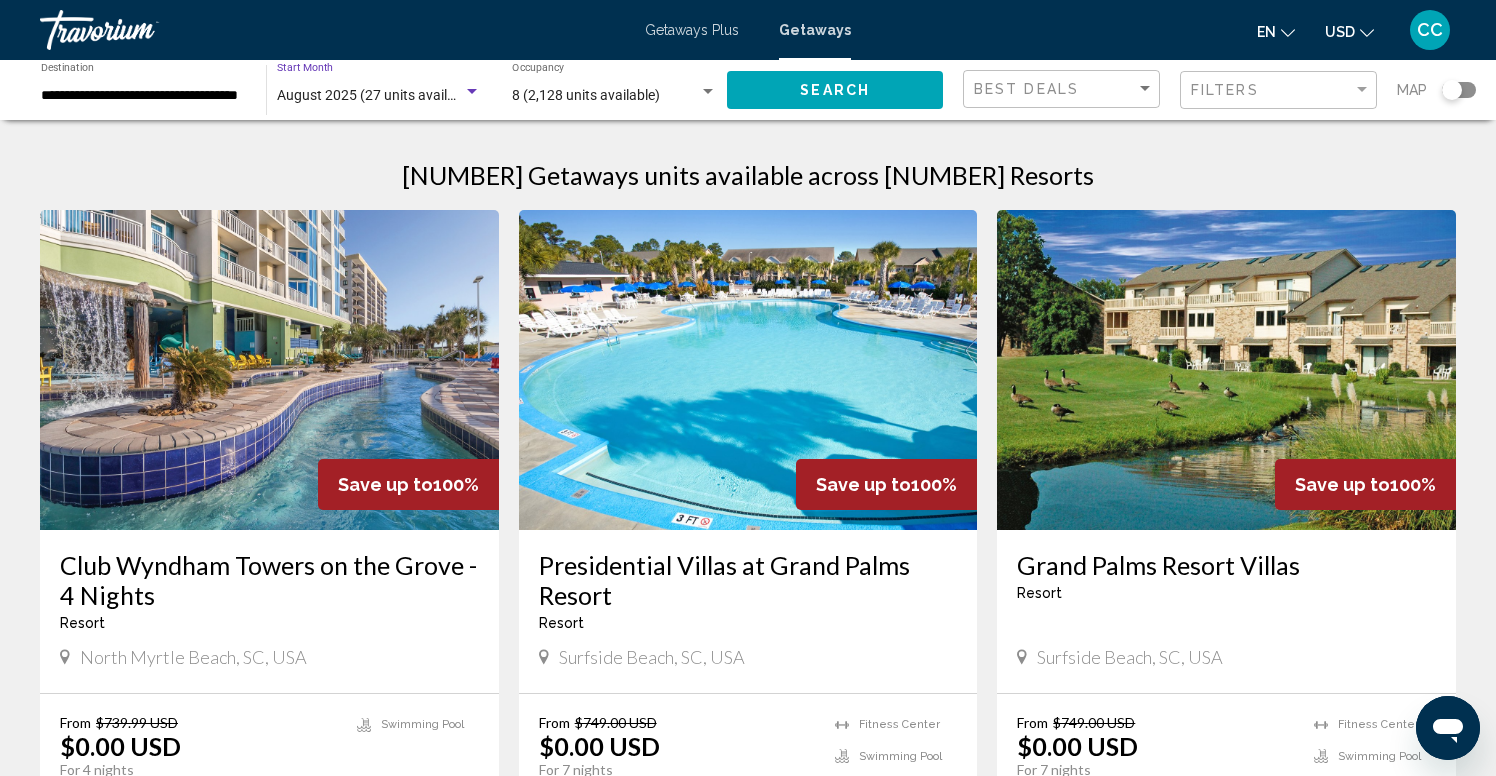 click on "Search" 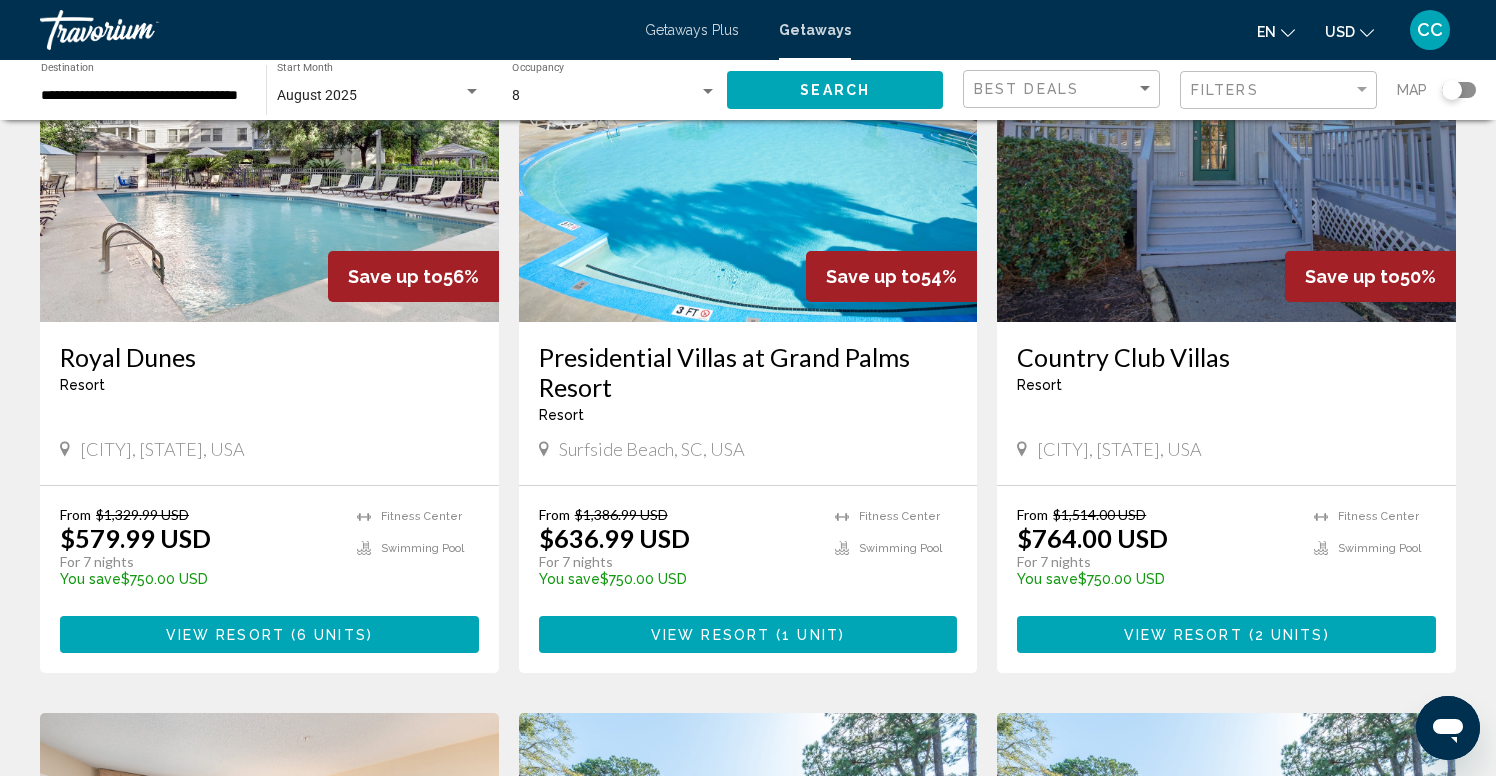 scroll, scrollTop: 0, scrollLeft: 0, axis: both 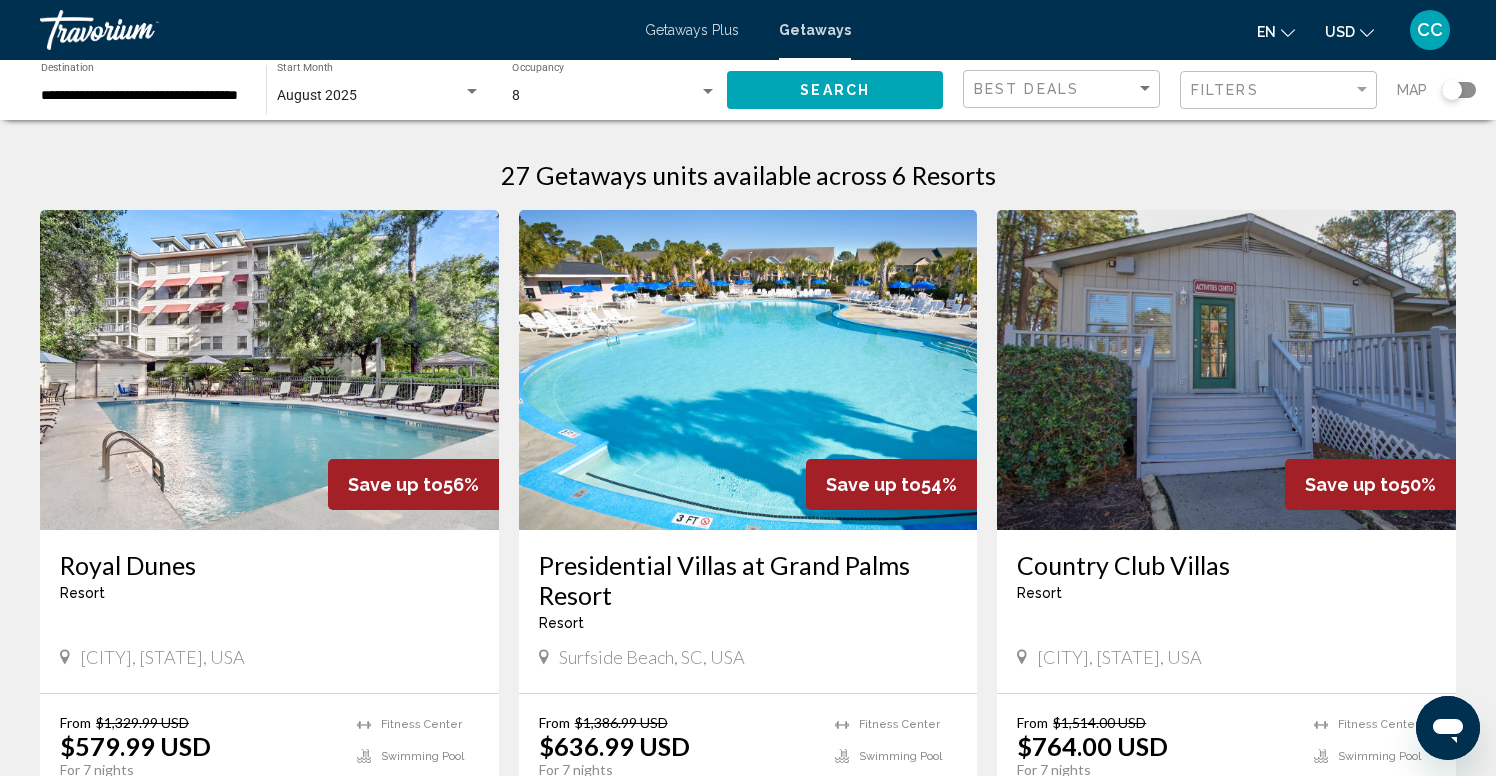click at bounding box center (708, 92) 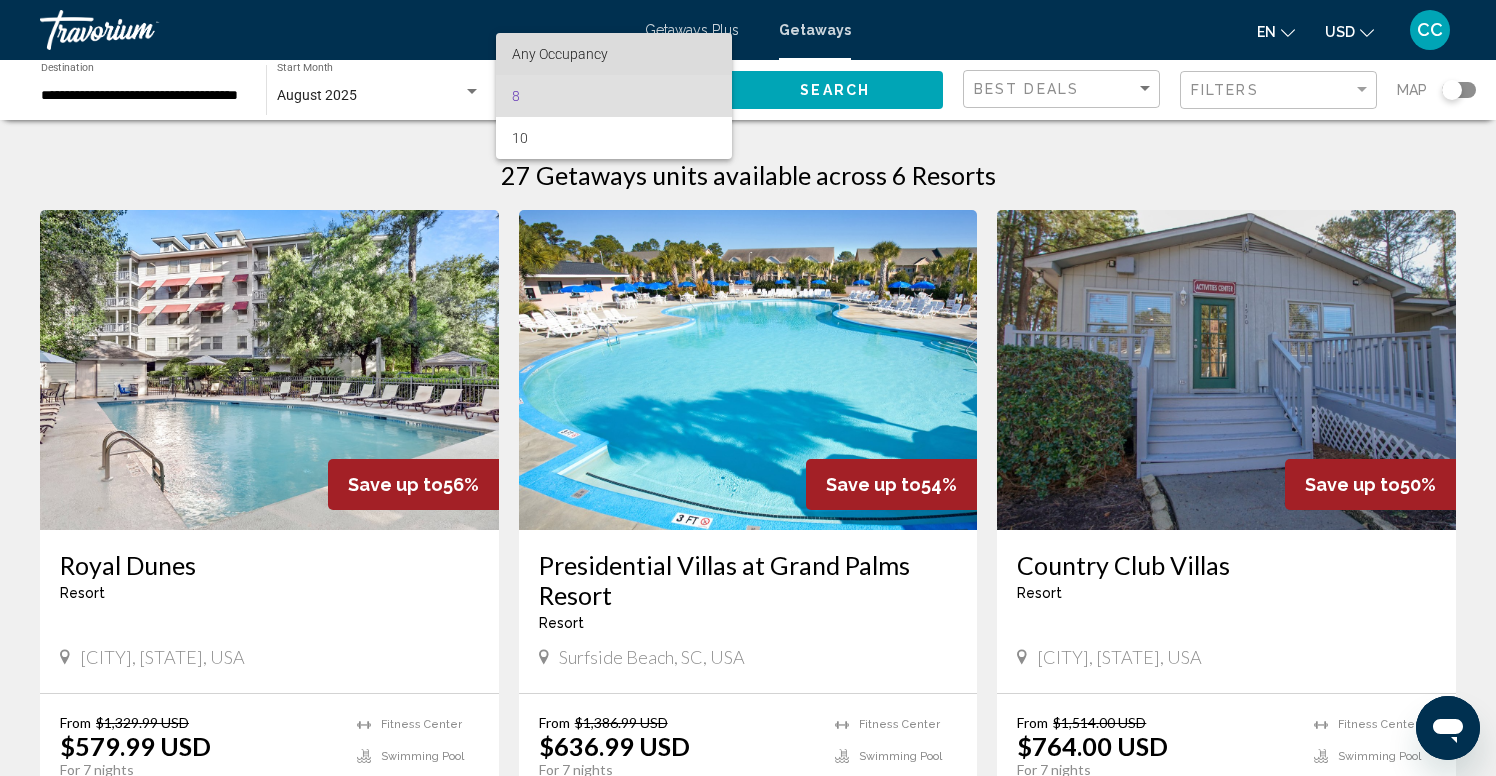 click on "Any Occupancy" at bounding box center [614, 54] 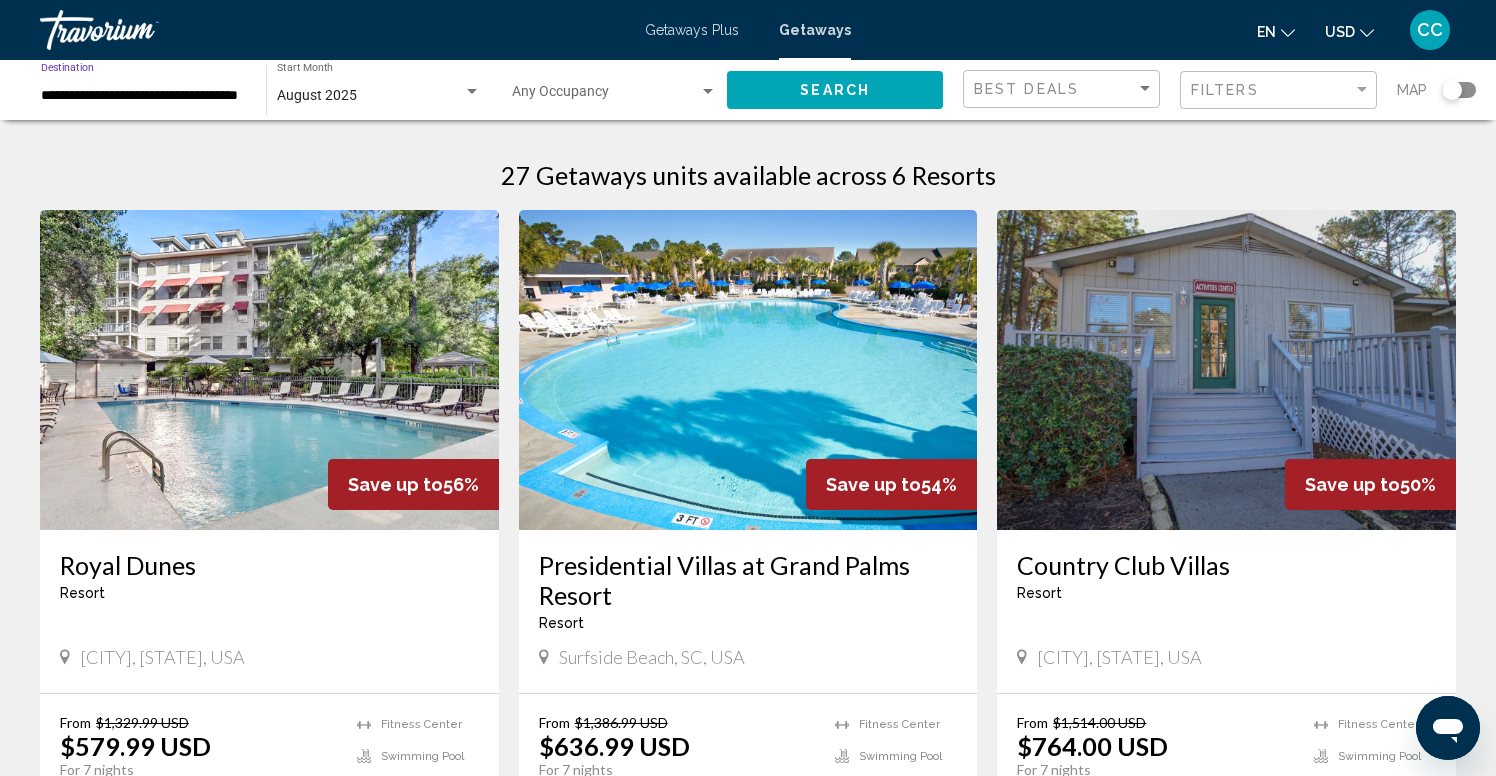 click on "**********" at bounding box center [143, 96] 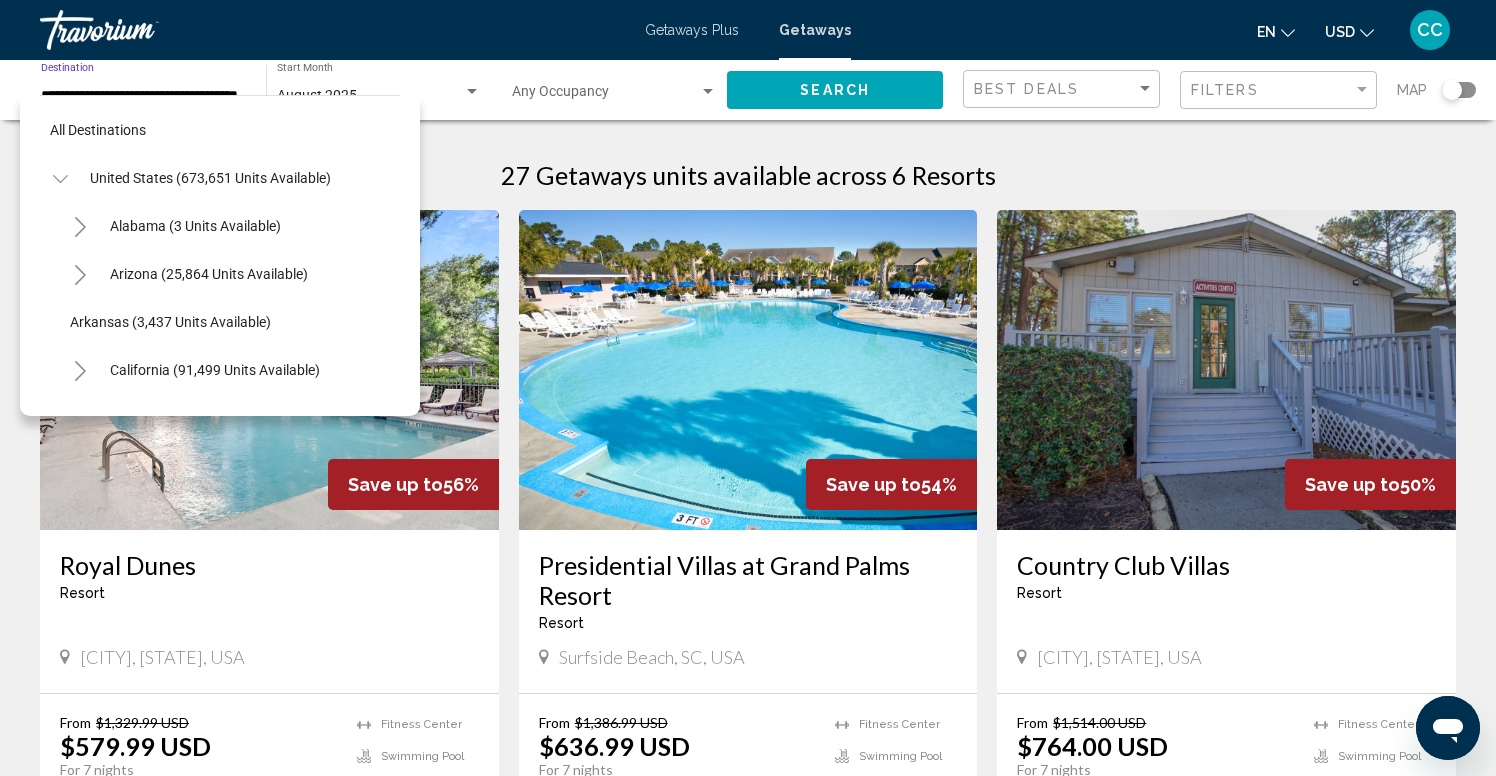 scroll, scrollTop: 1655, scrollLeft: 0, axis: vertical 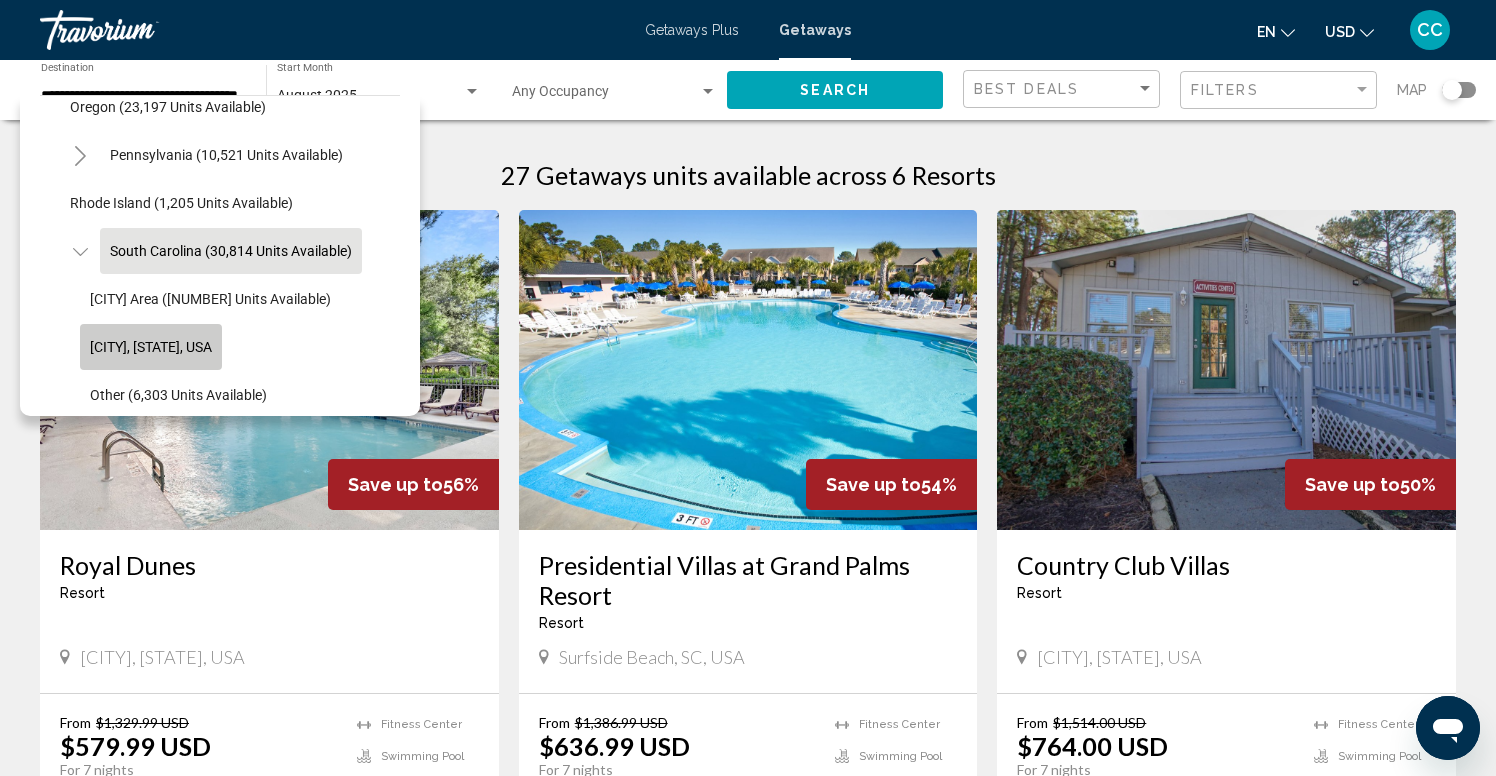click on "Myrtle Beach Area (22,247 units available)" 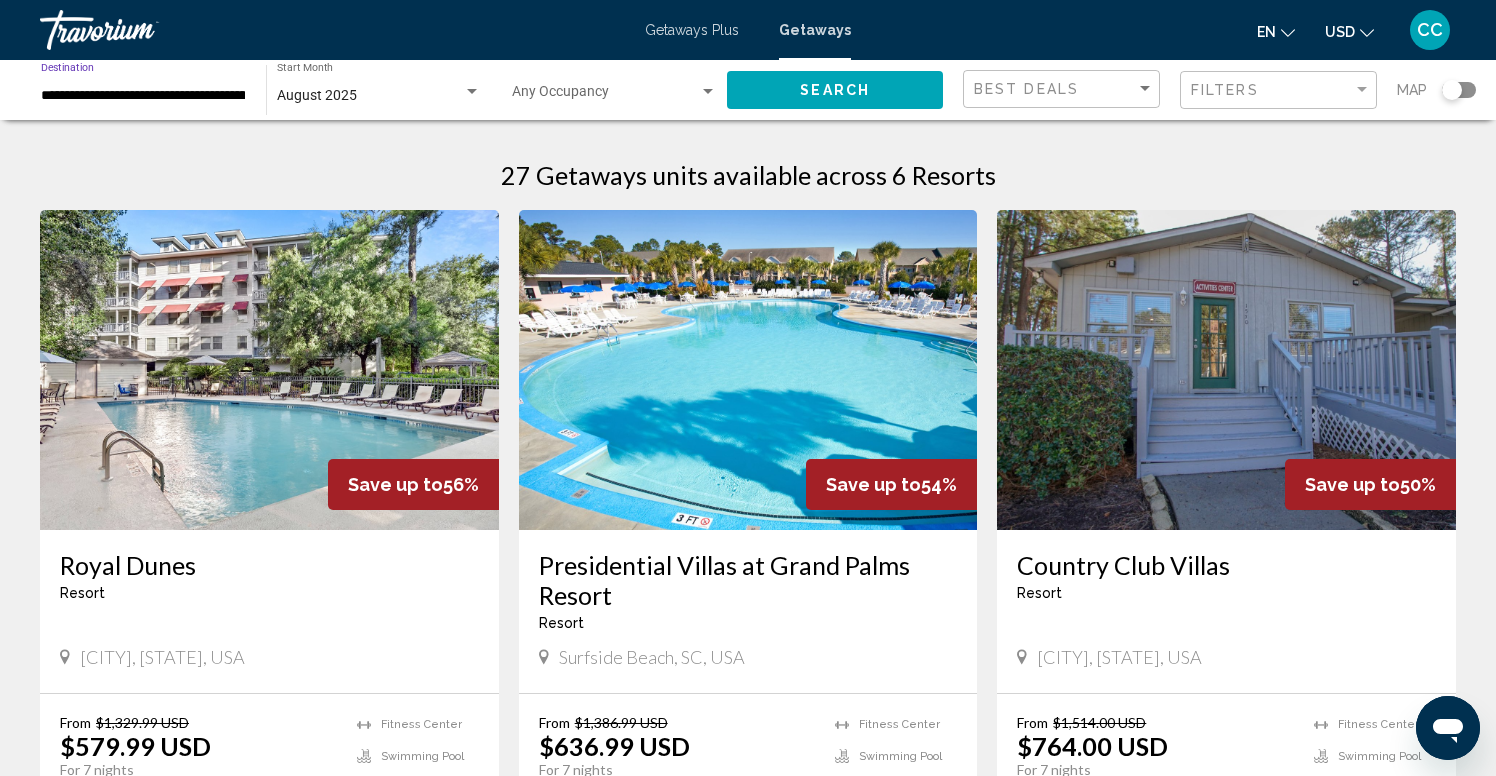 click on "Search" 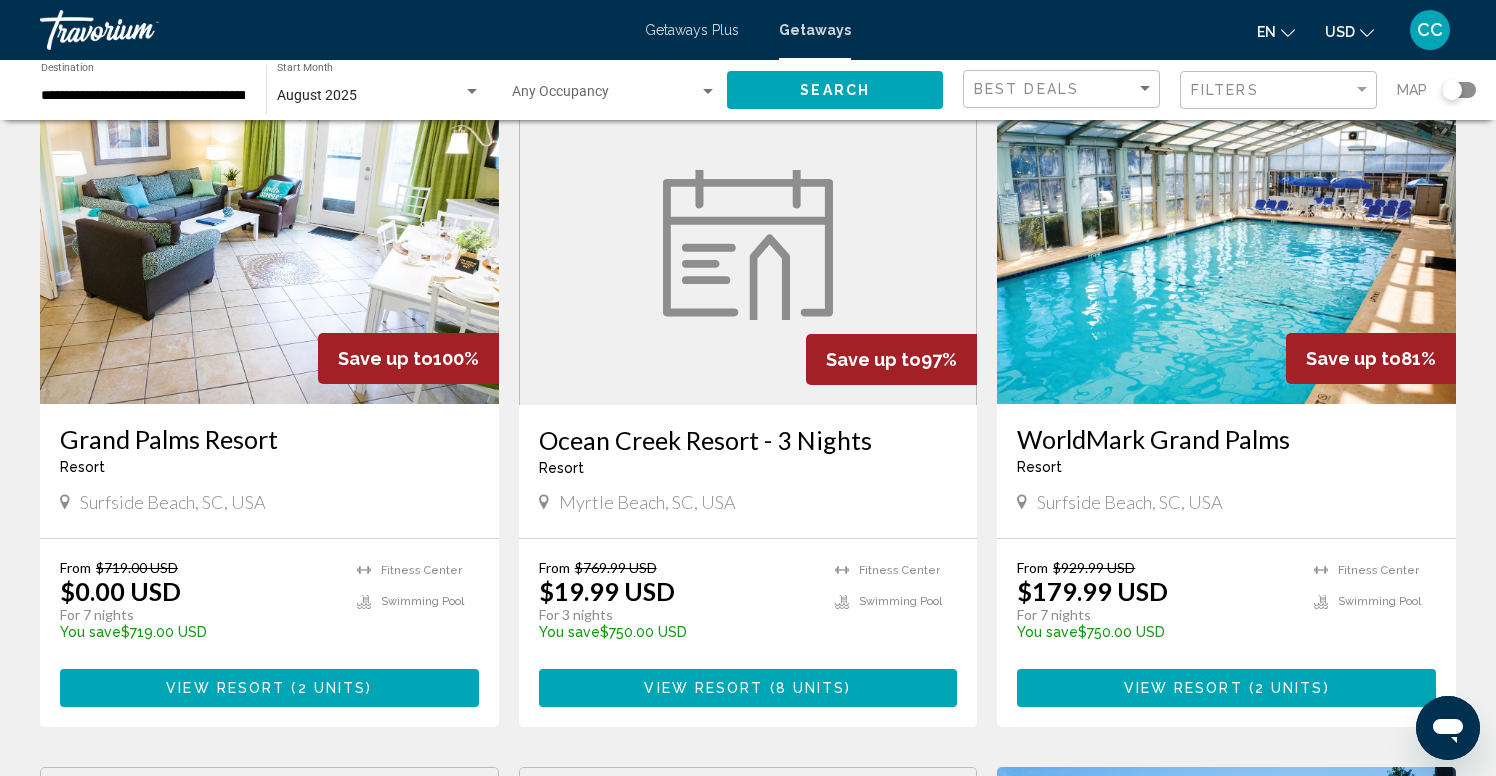 scroll, scrollTop: 841, scrollLeft: 0, axis: vertical 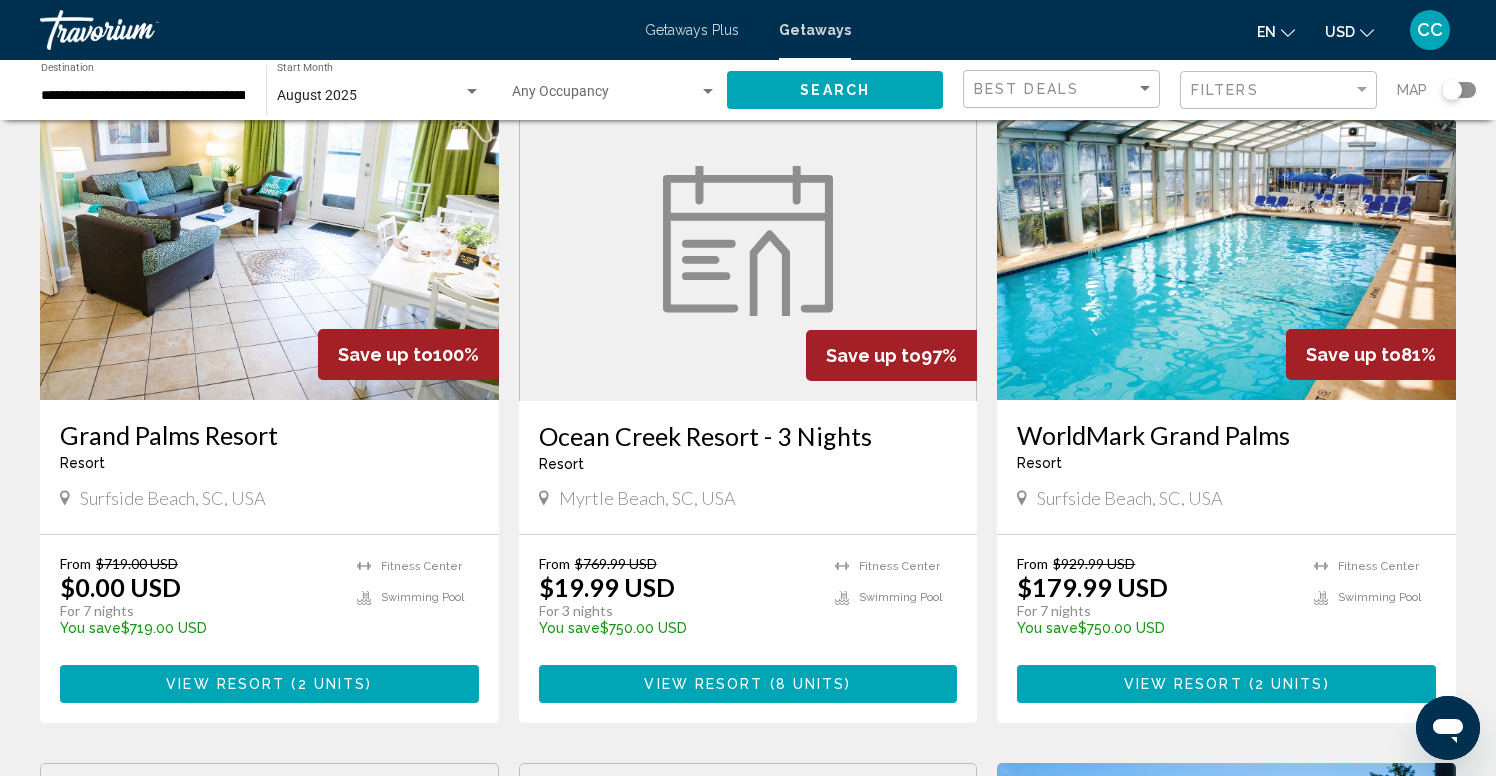 click on "2 units" at bounding box center (332, 685) 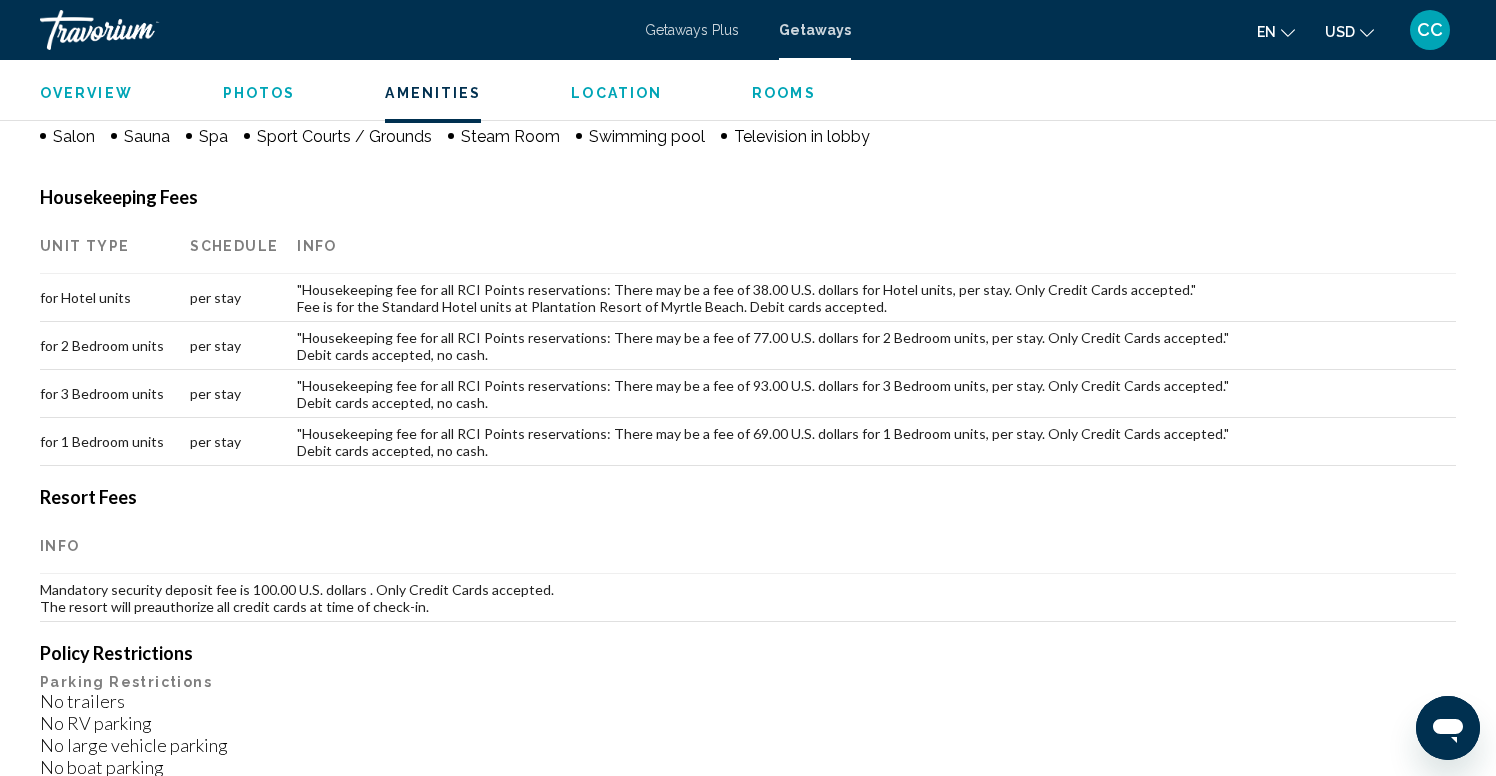 scroll, scrollTop: 1815, scrollLeft: 0, axis: vertical 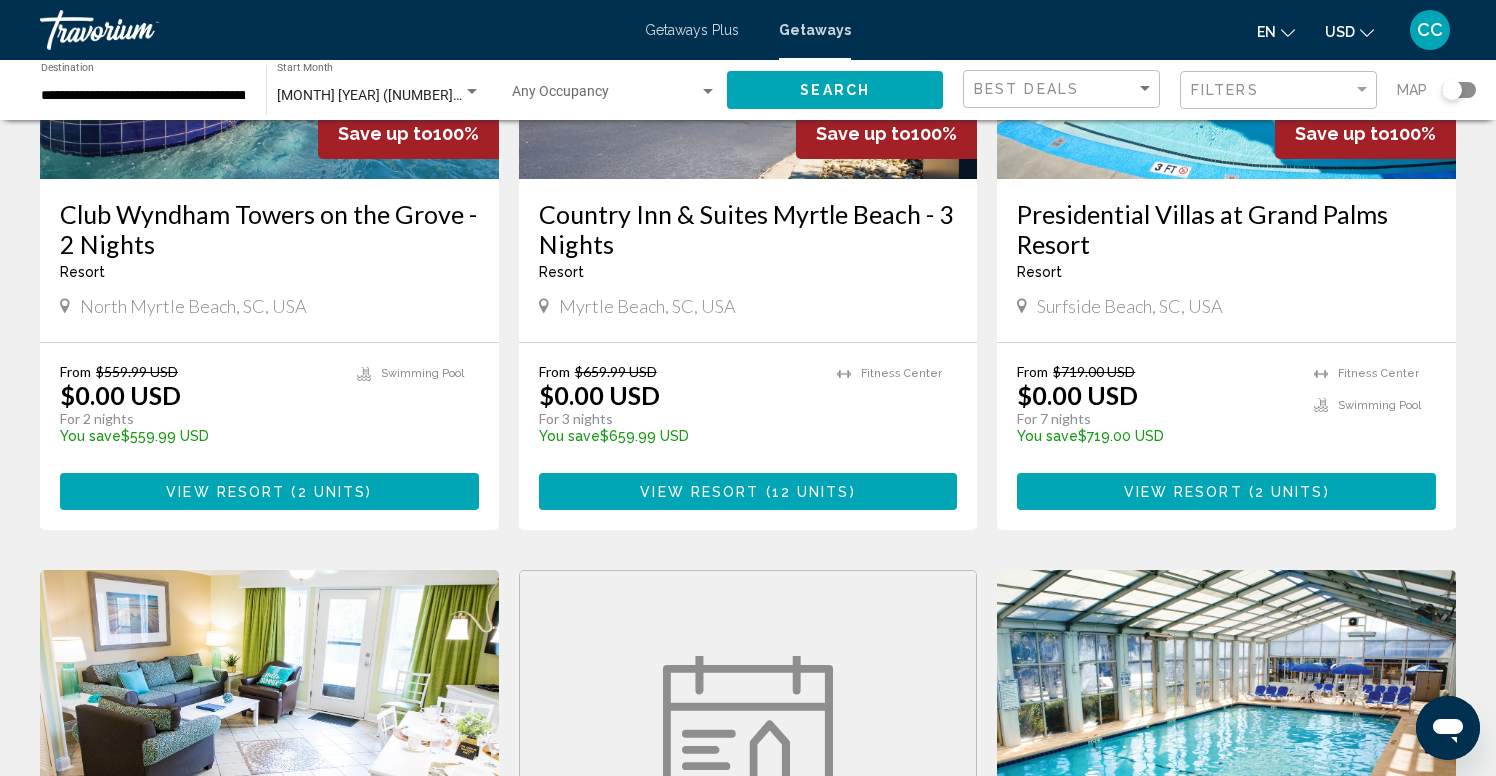 click on "View Resort" at bounding box center [1183, 492] 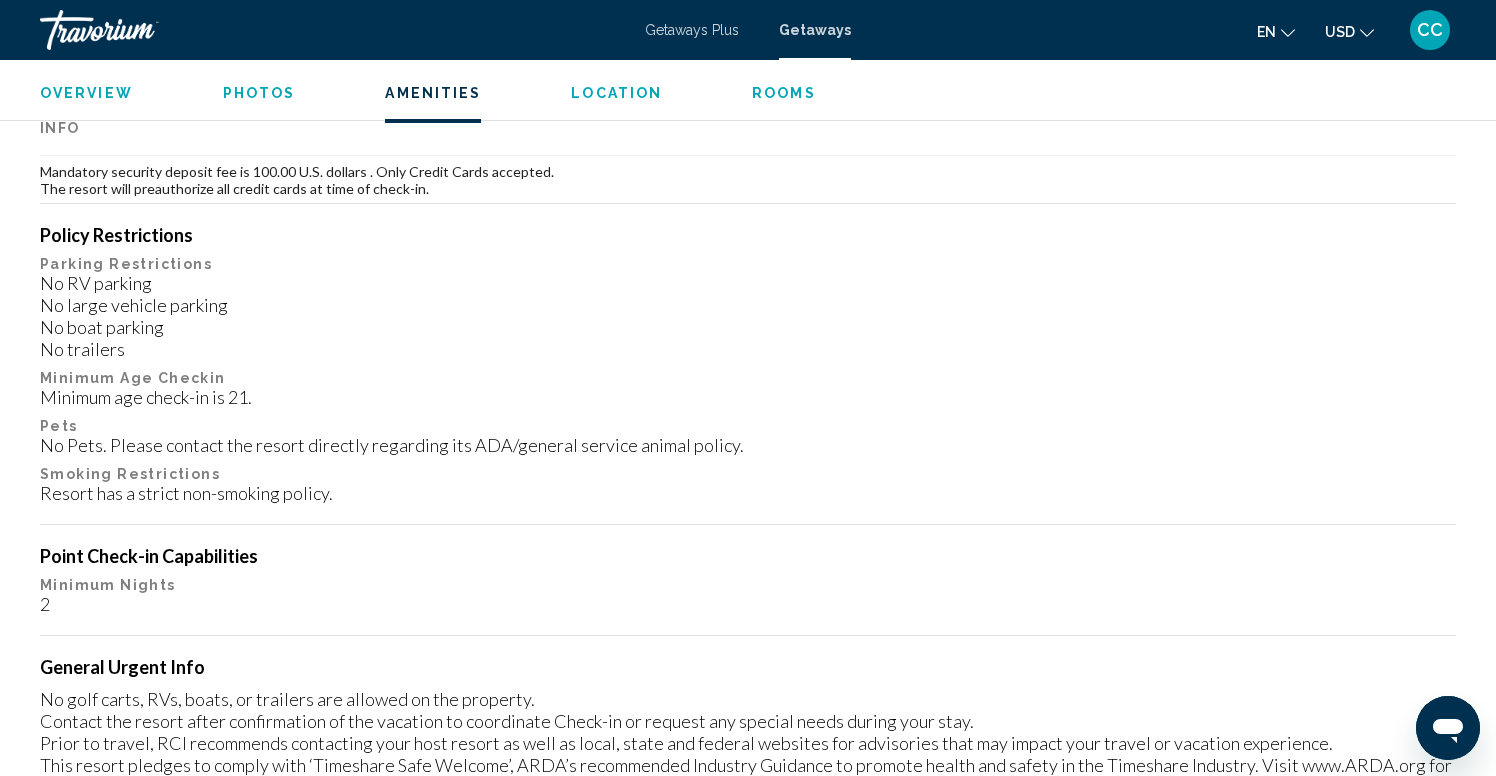scroll, scrollTop: 2234, scrollLeft: 0, axis: vertical 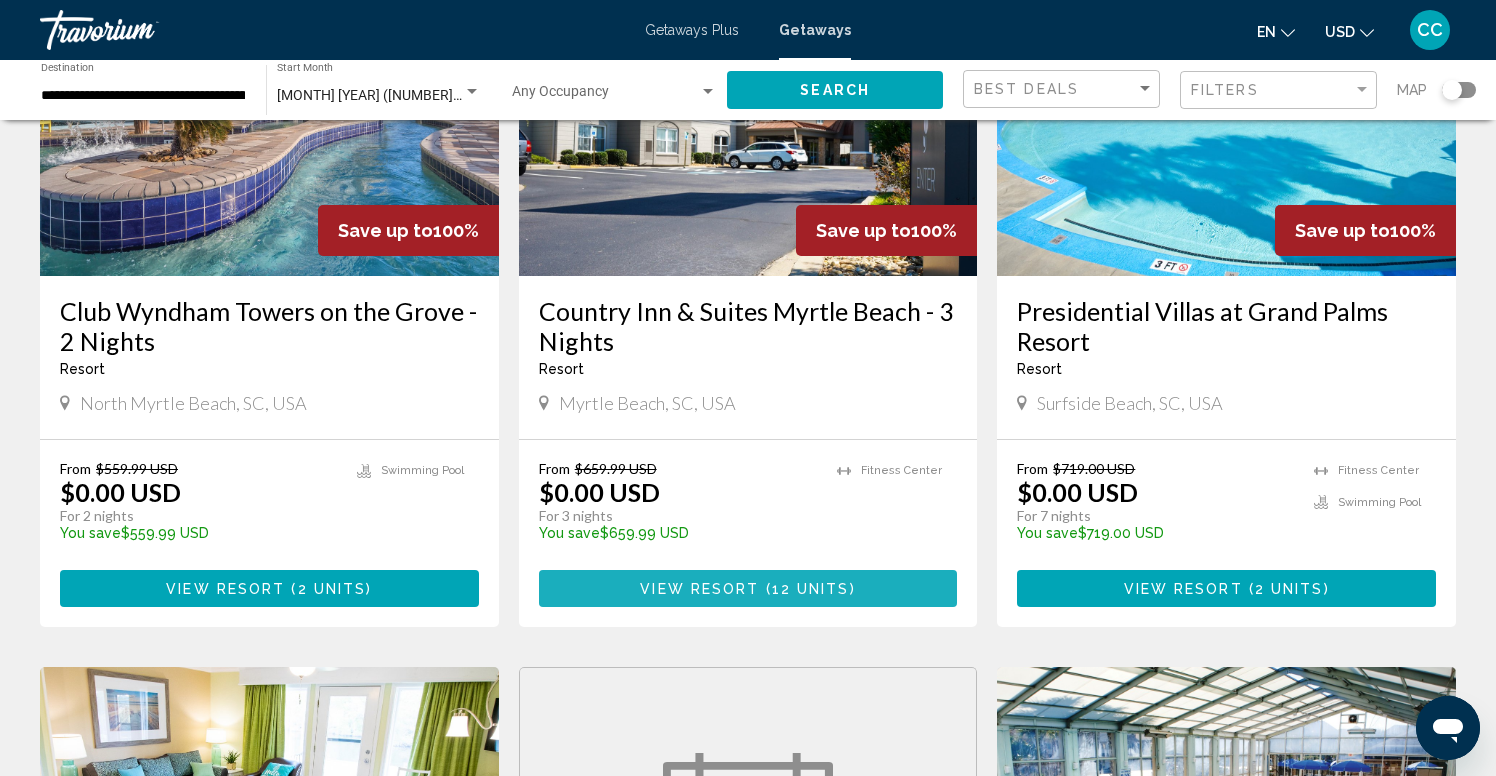 click on "12 units" at bounding box center (811, 589) 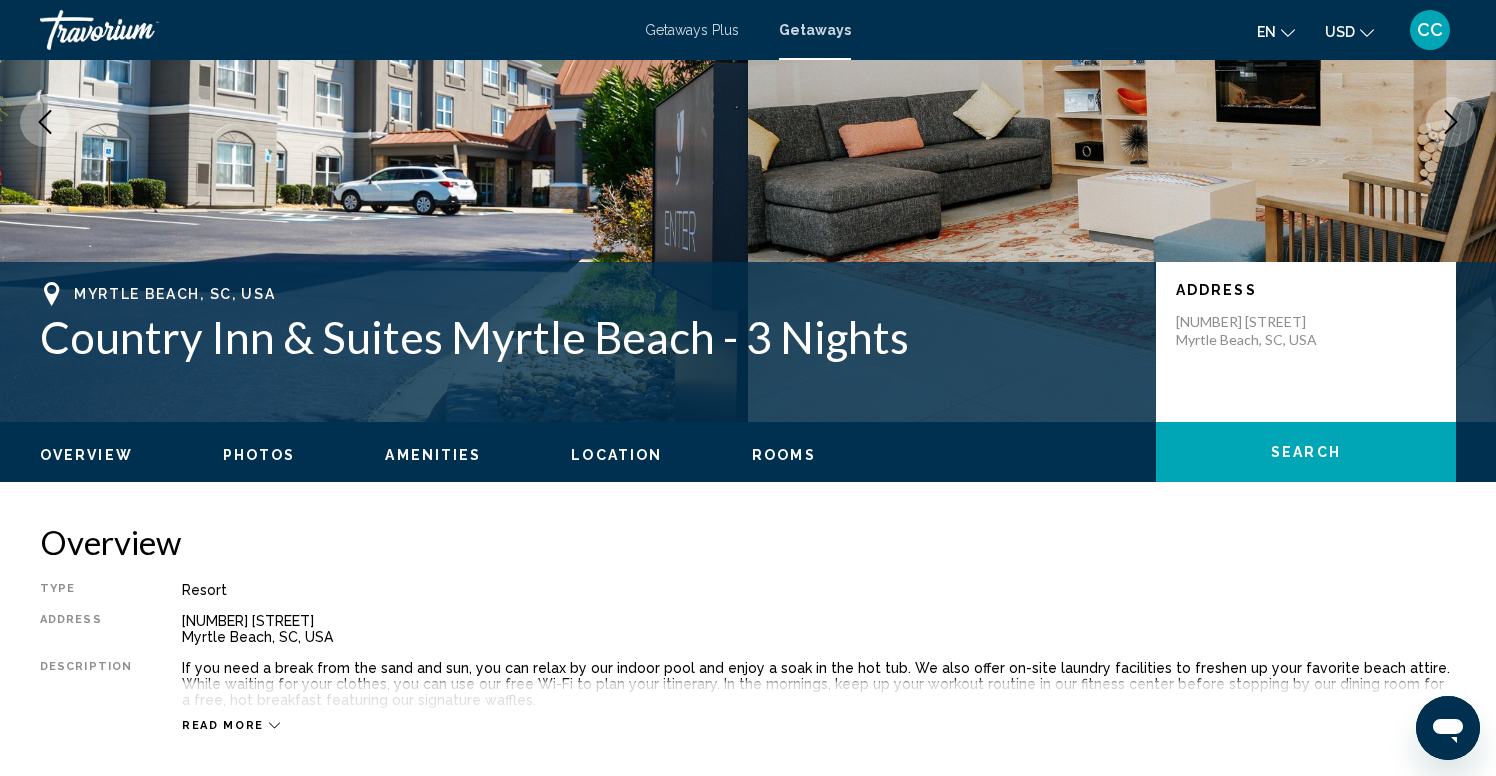 scroll, scrollTop: 0, scrollLeft: 0, axis: both 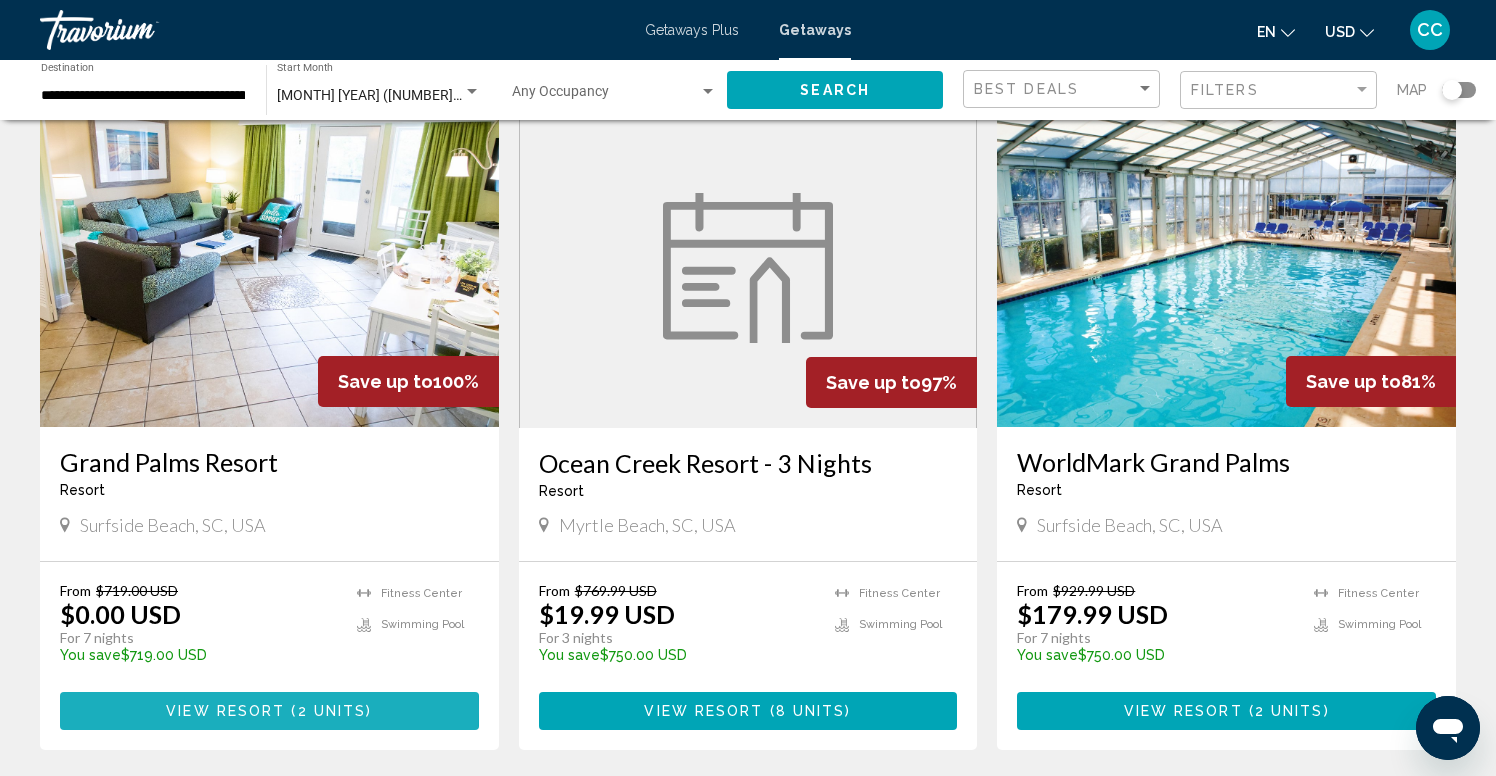click on "View Resort" at bounding box center [225, 712] 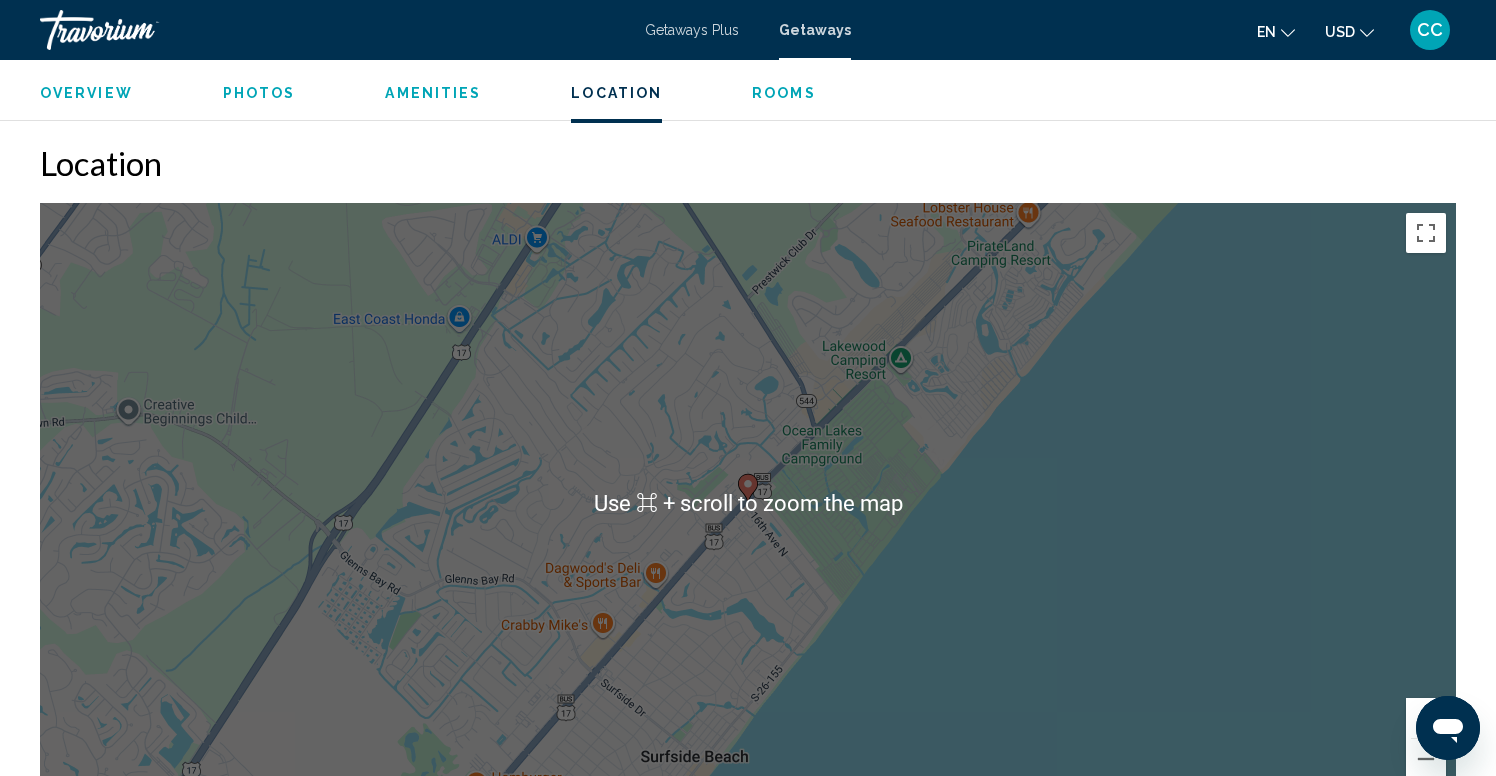 scroll, scrollTop: 2788, scrollLeft: 0, axis: vertical 